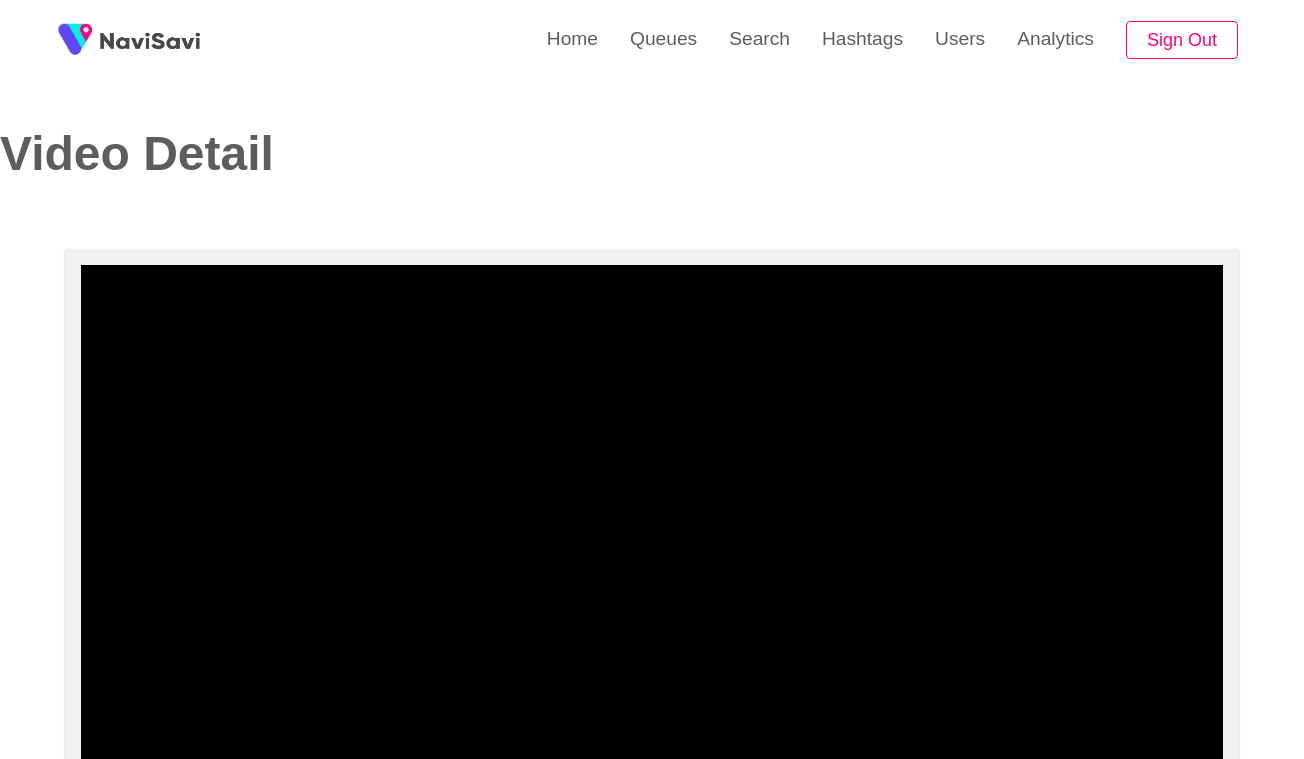 select on "**********" 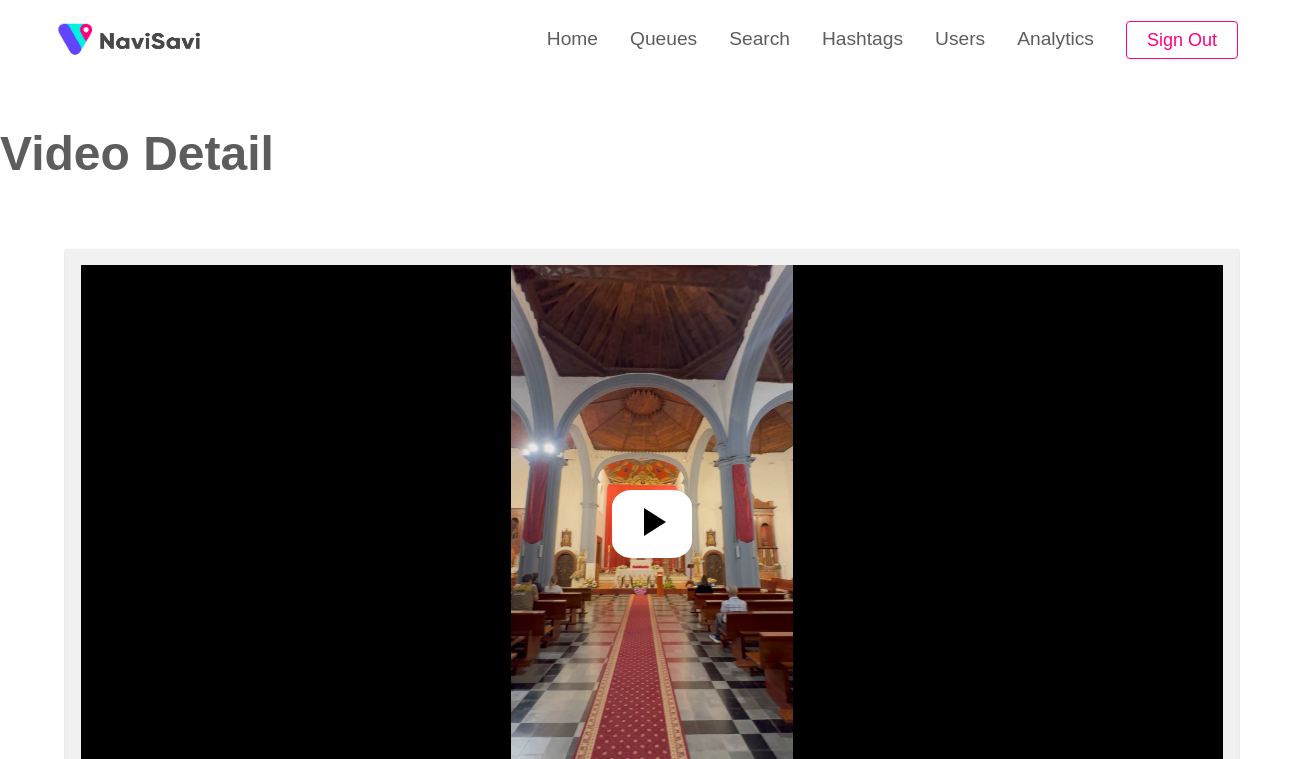 select on "****" 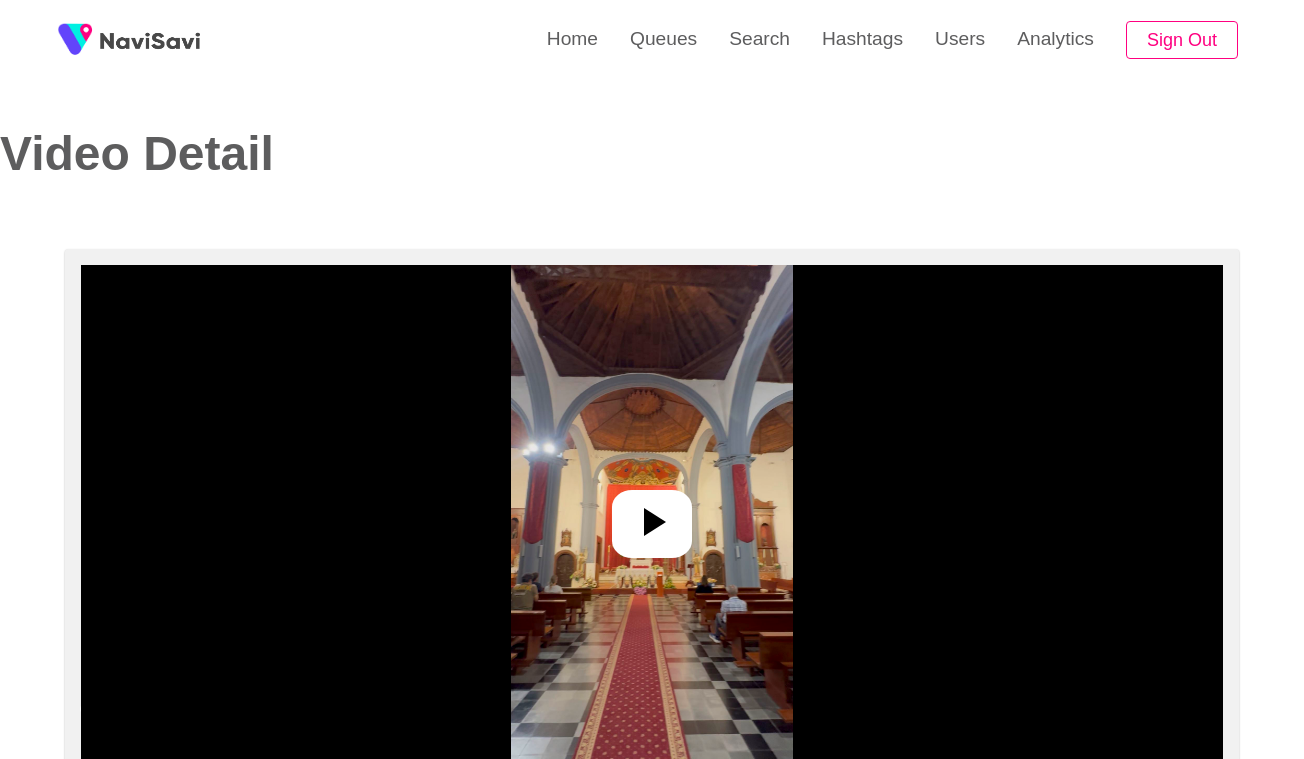 click at bounding box center (651, 515) 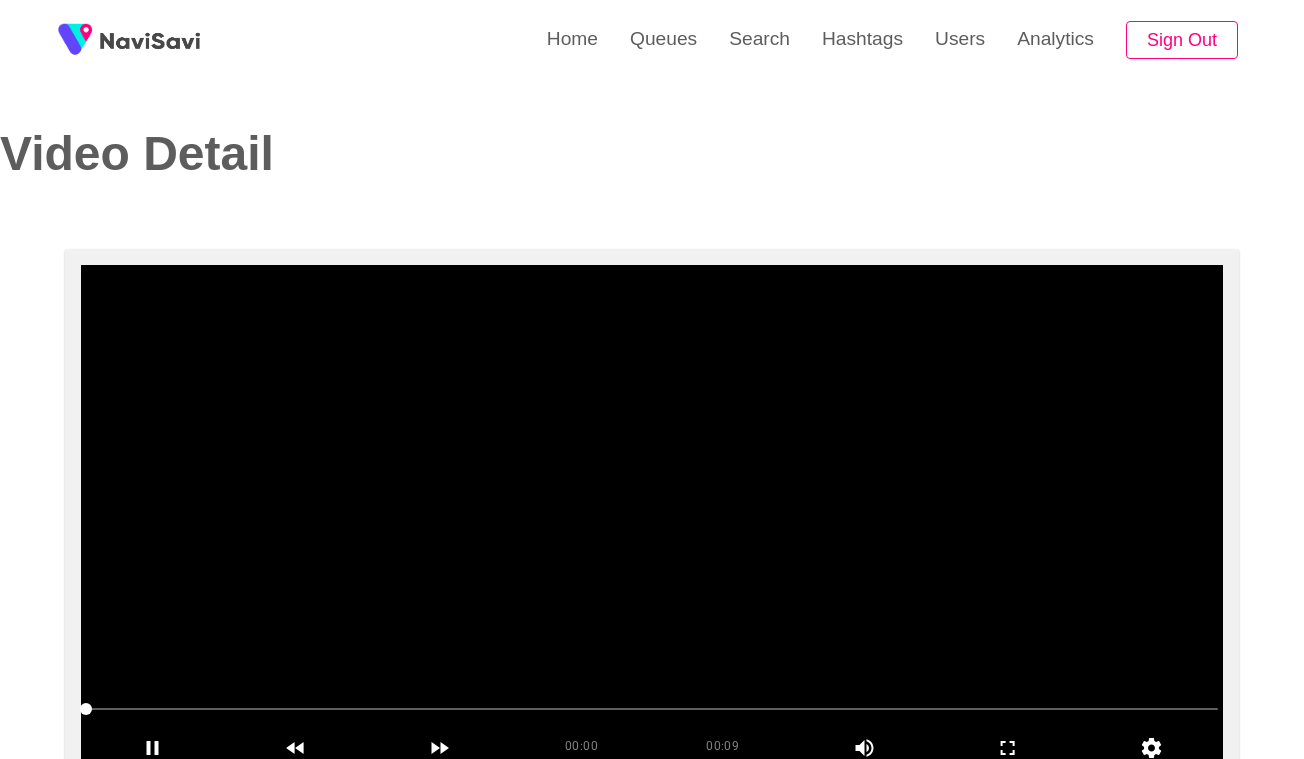 select on "**********" 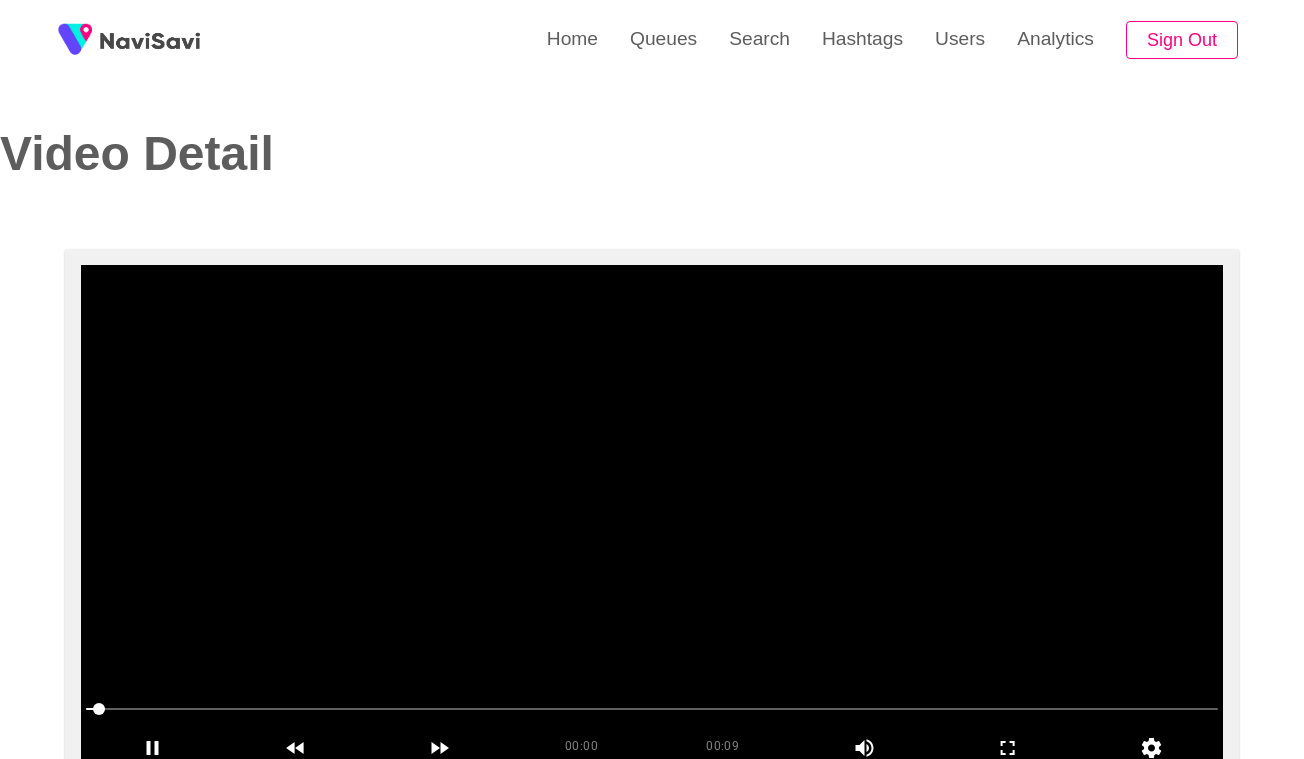 click at bounding box center [652, 515] 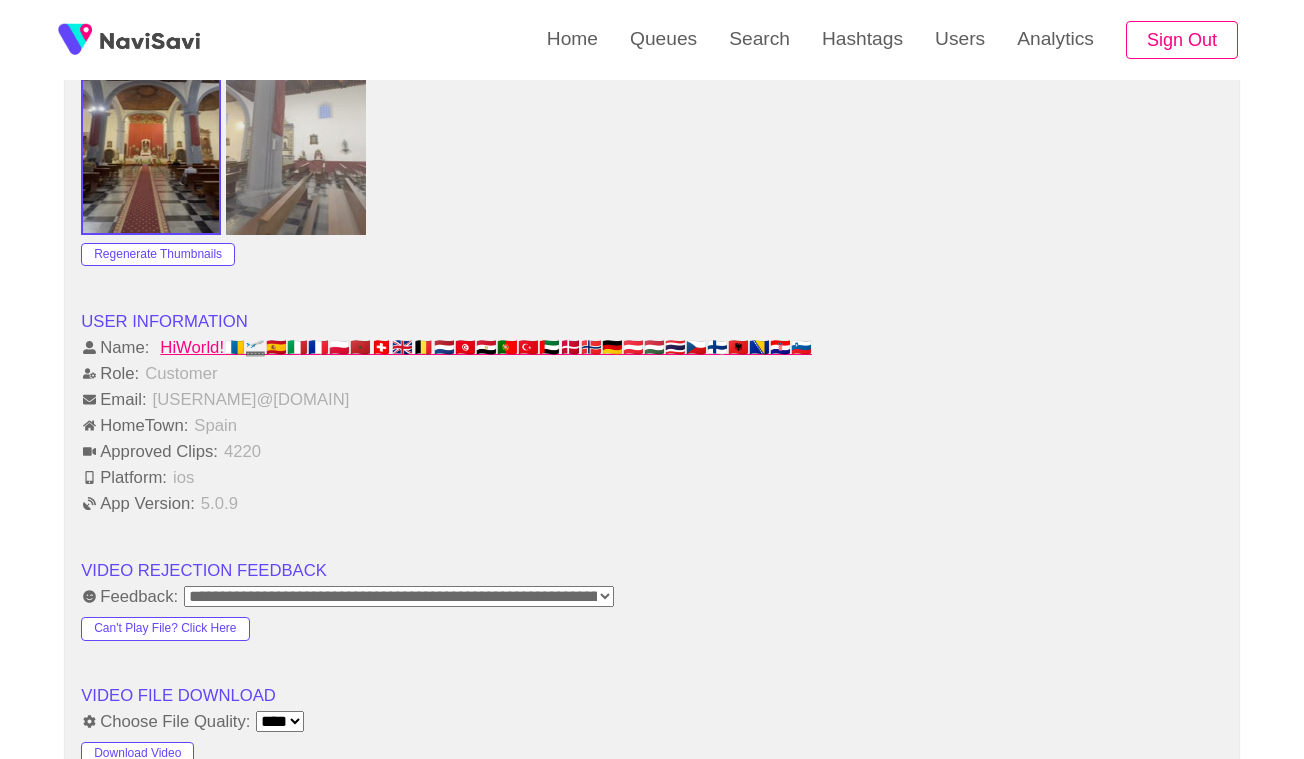 scroll, scrollTop: 2107, scrollLeft: 0, axis: vertical 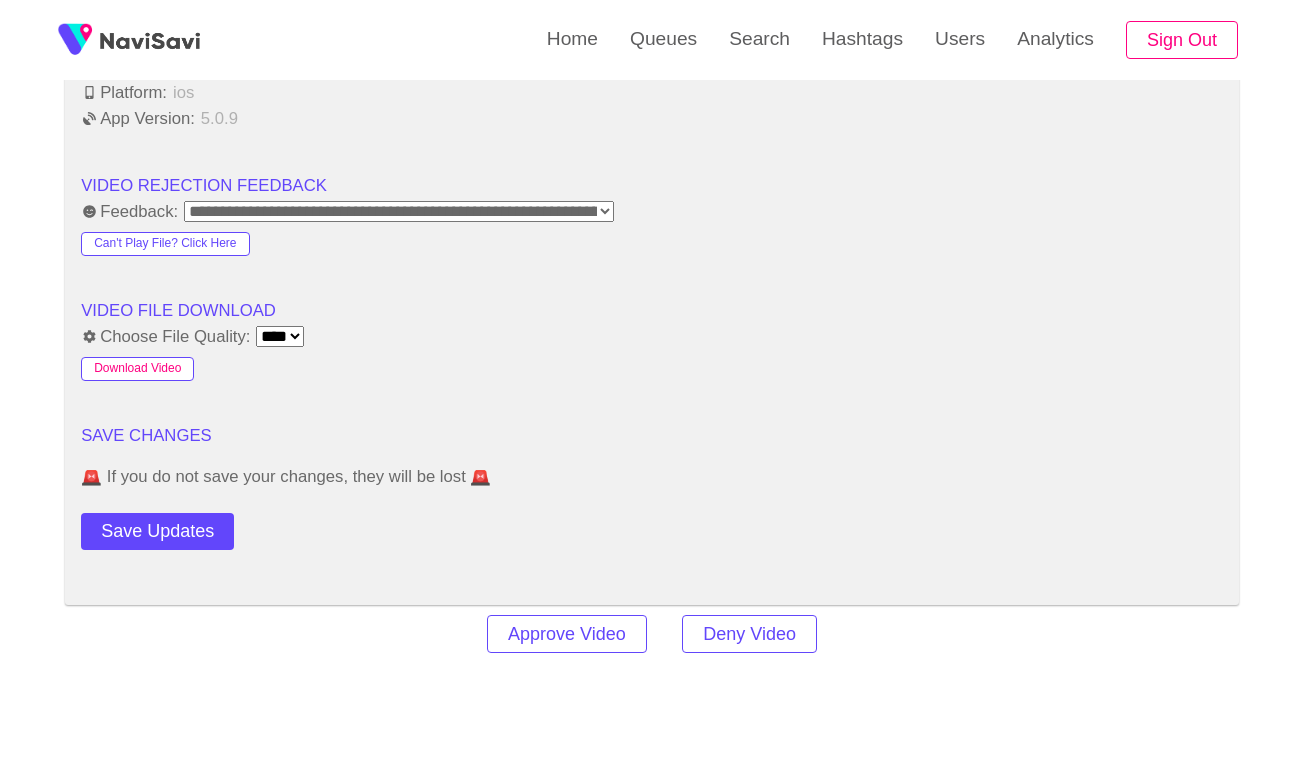 click on "Download Video" at bounding box center [137, 369] 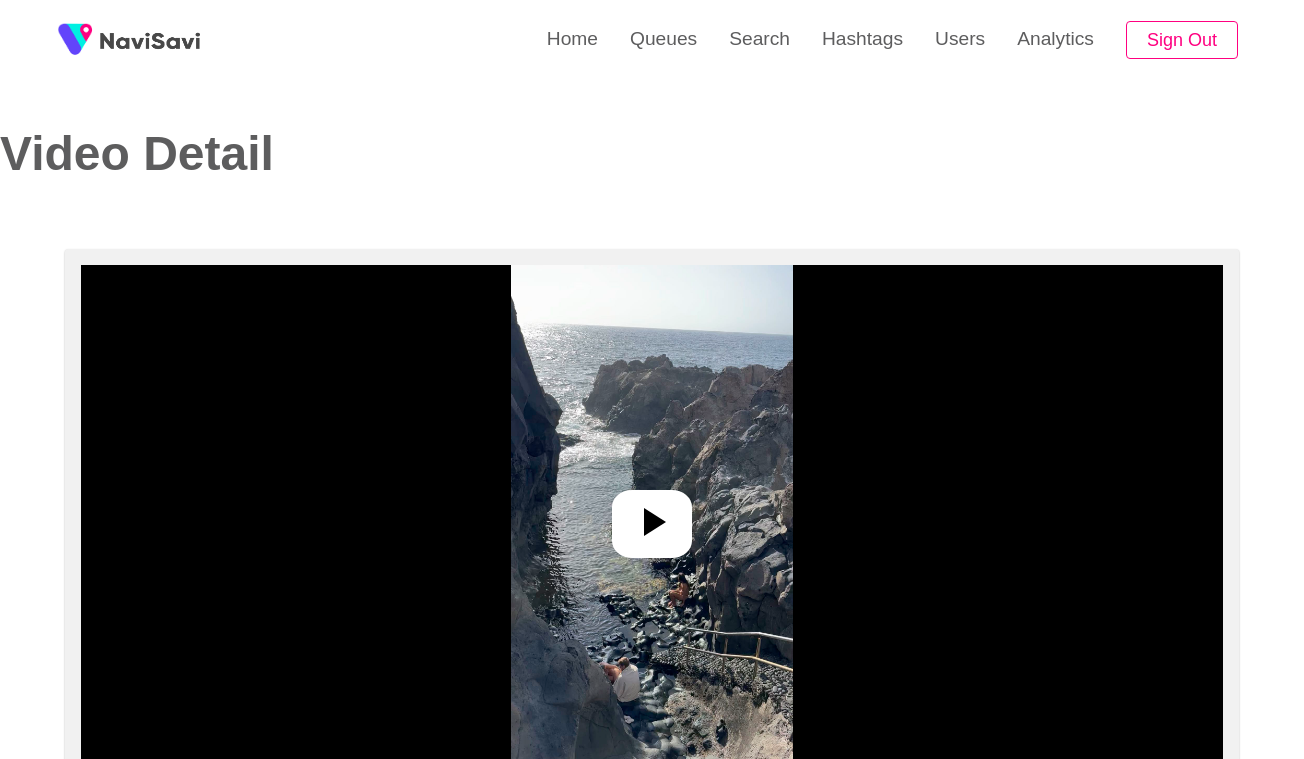 select on "**********" 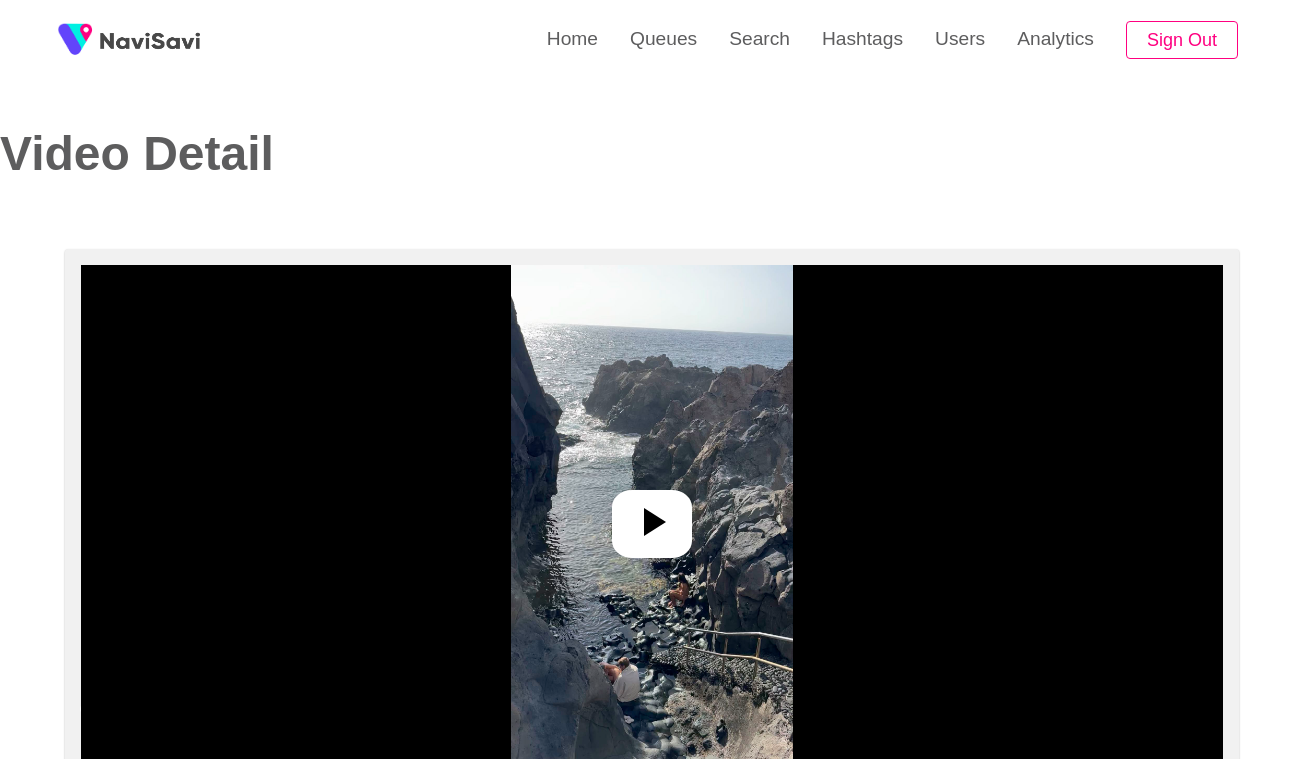 click at bounding box center (651, 515) 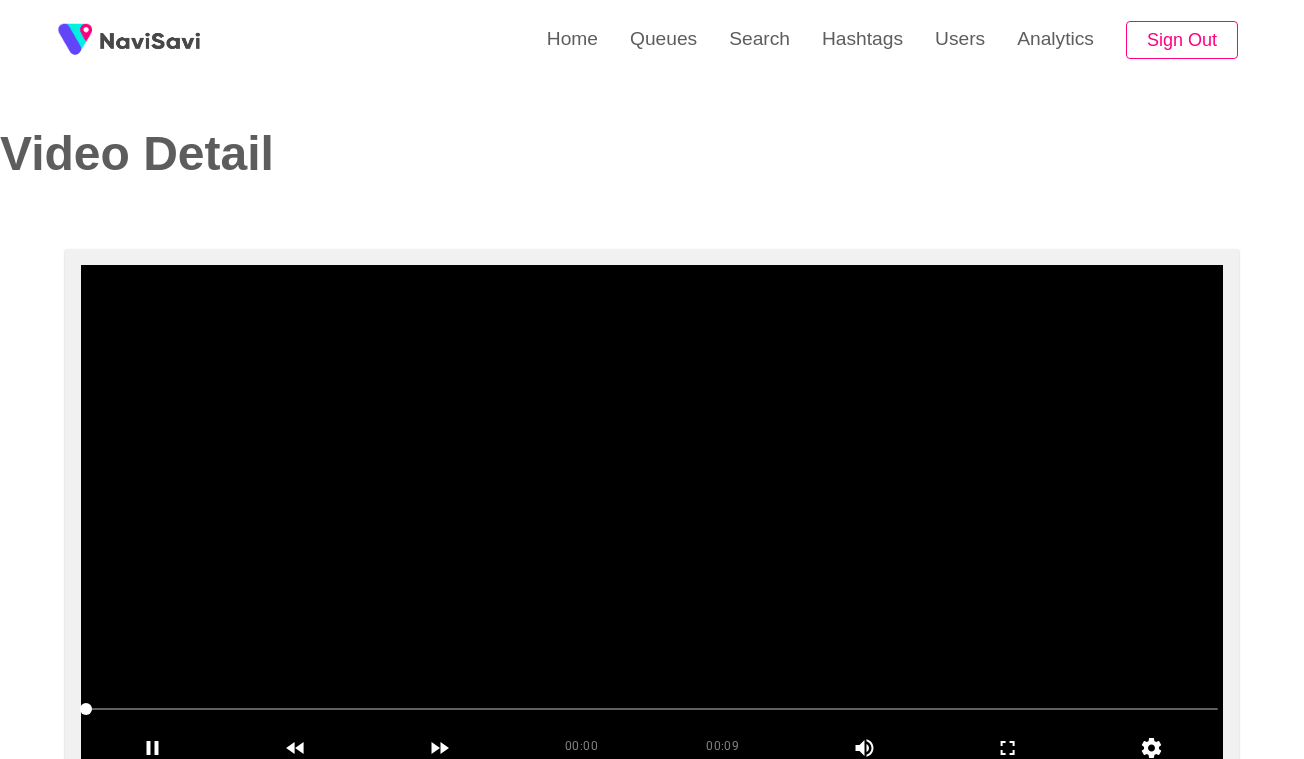 click at bounding box center (652, 515) 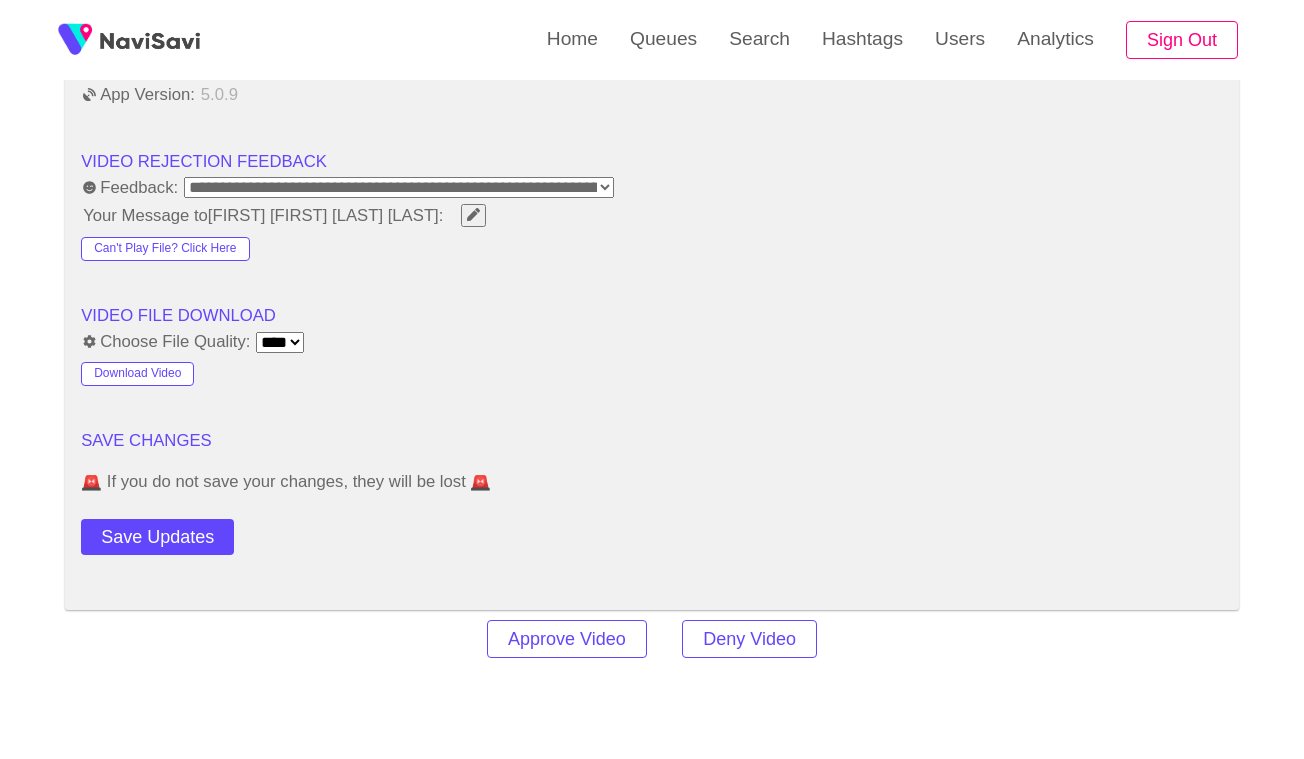 scroll, scrollTop: 2188, scrollLeft: 0, axis: vertical 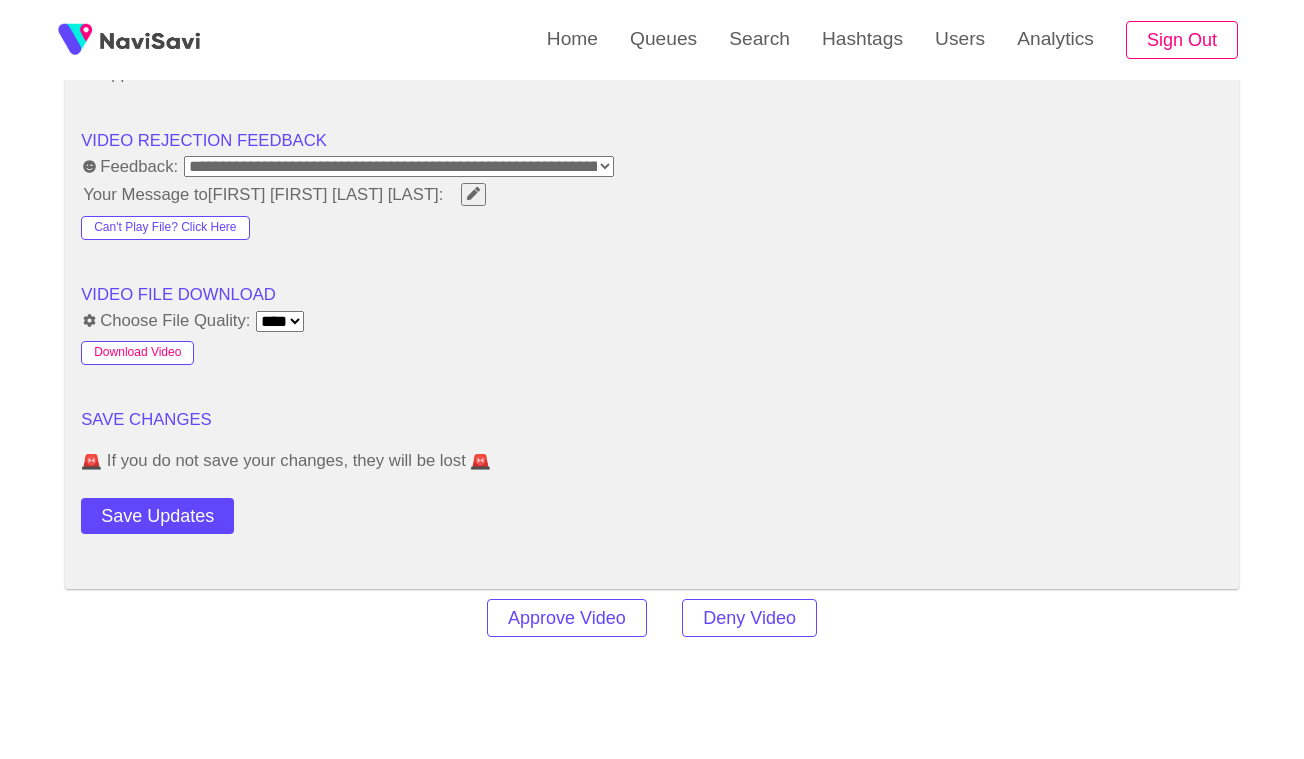 click on "Download Video" at bounding box center [137, 353] 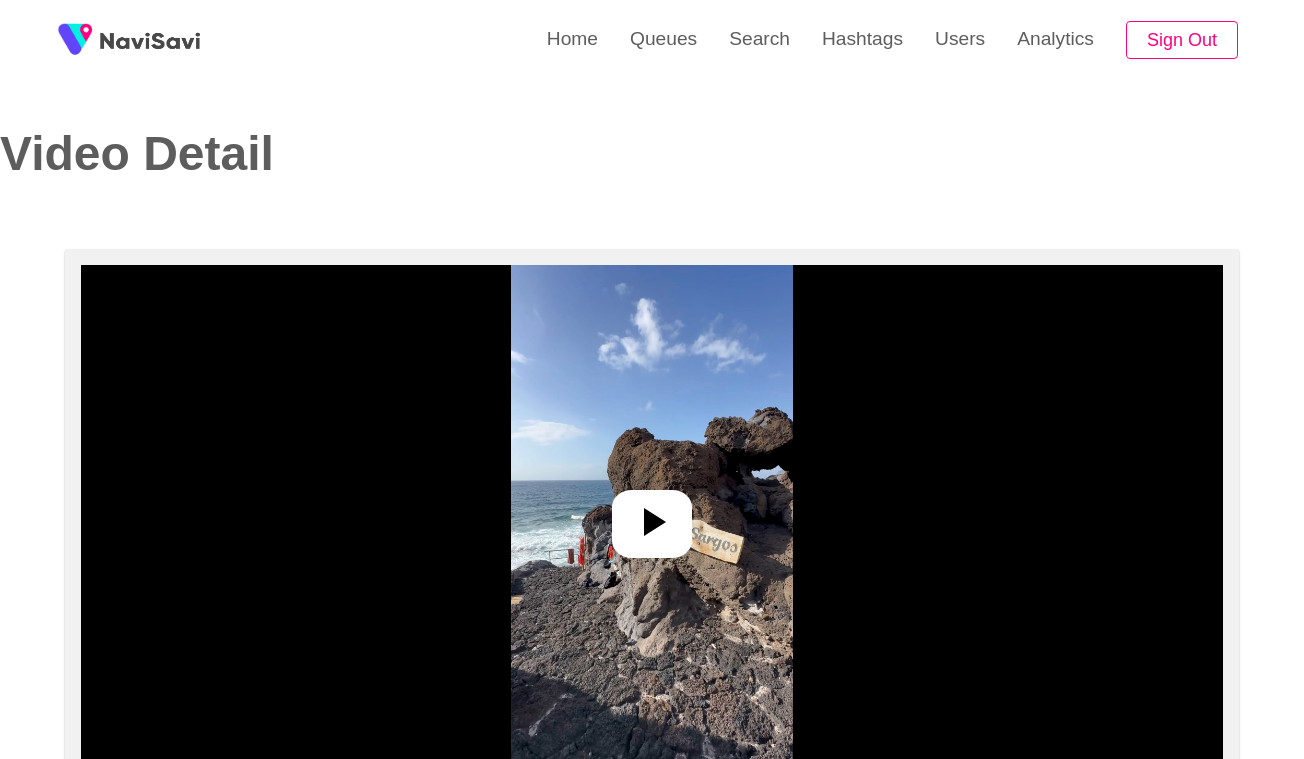 select on "**********" 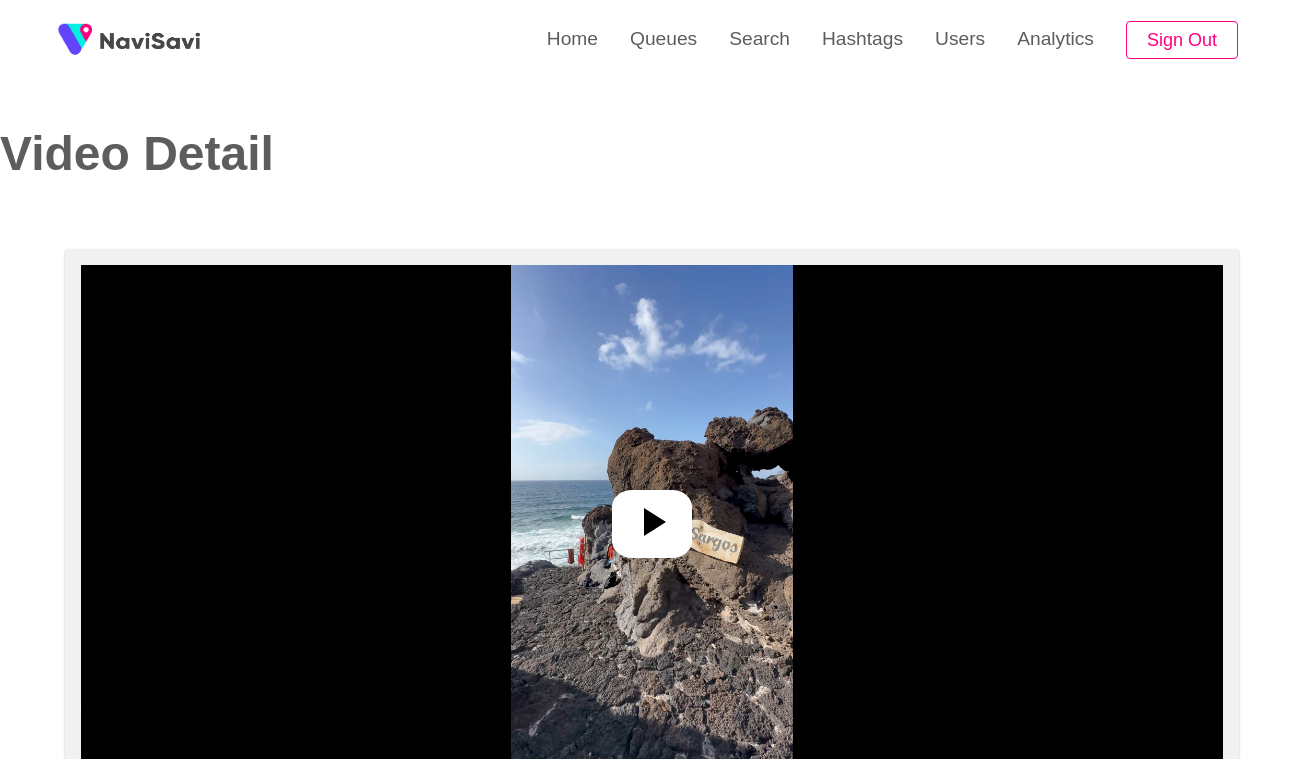 scroll, scrollTop: 0, scrollLeft: 0, axis: both 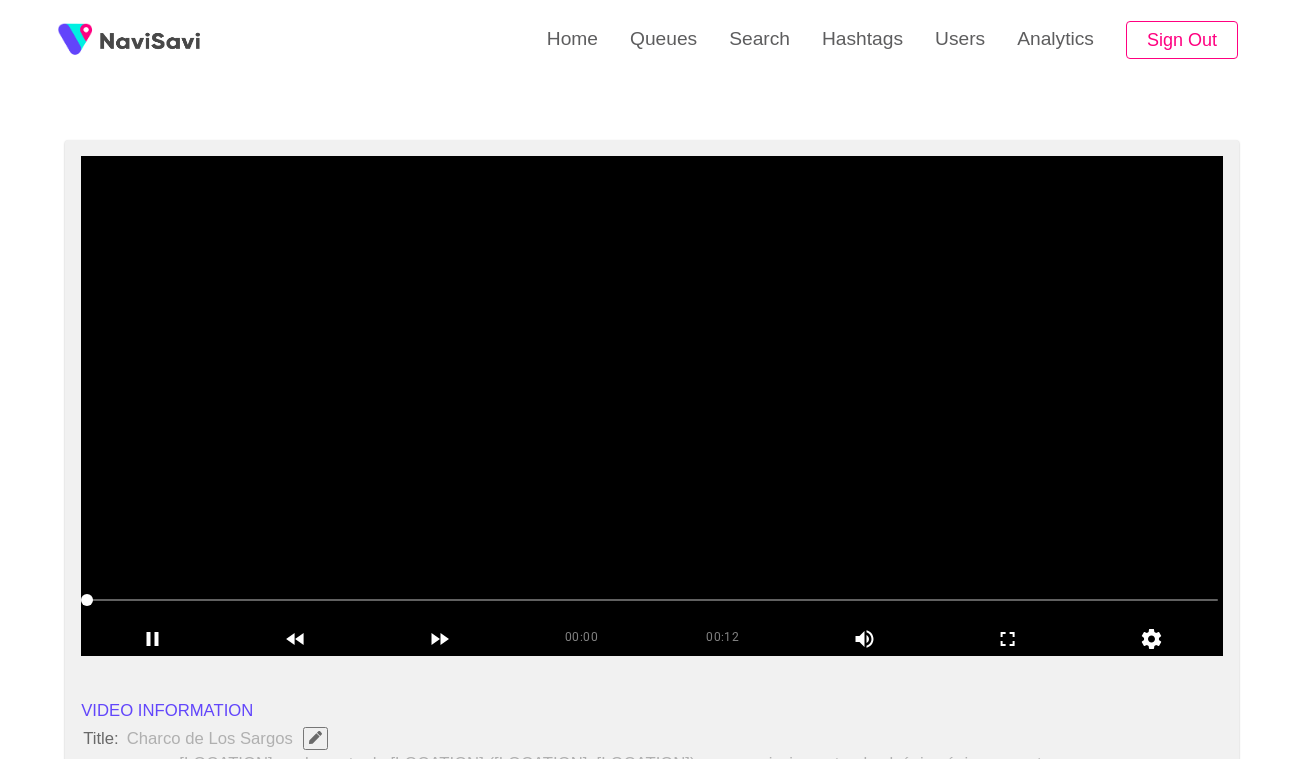 click at bounding box center [652, 406] 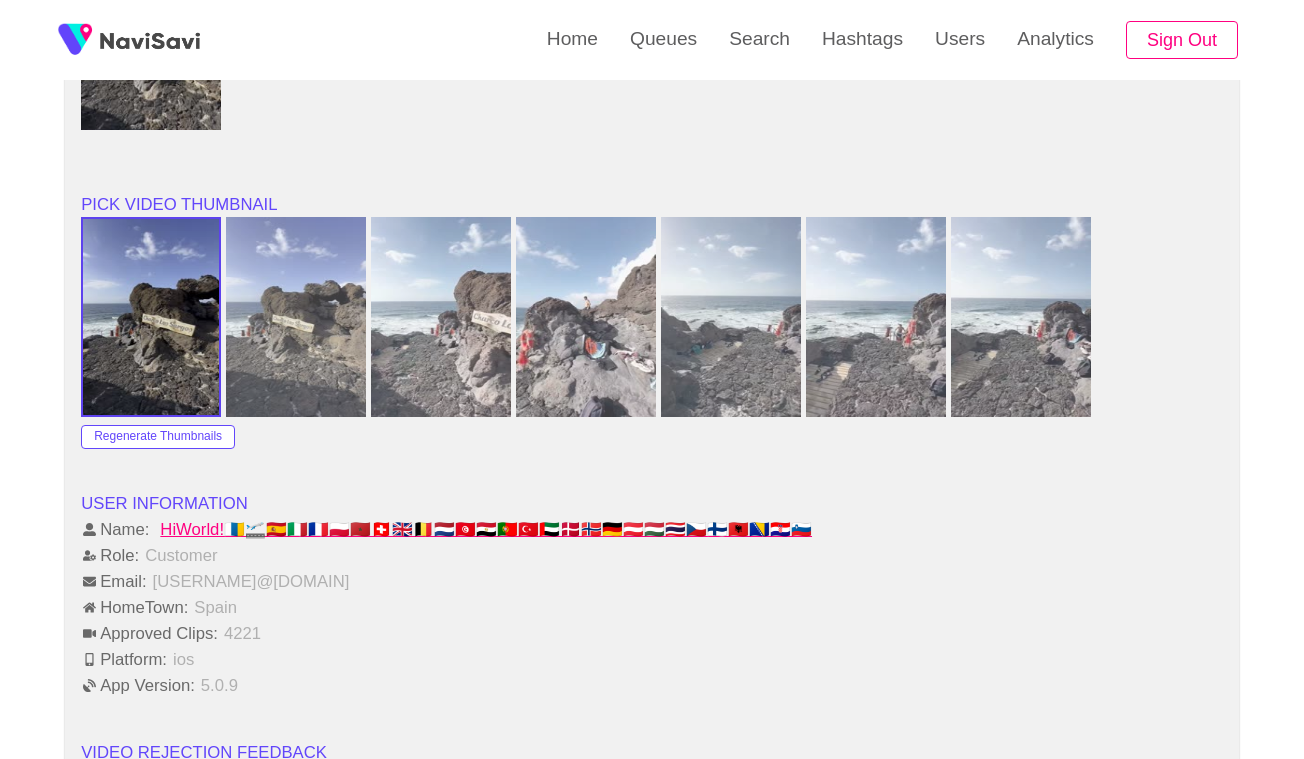 scroll, scrollTop: 2415, scrollLeft: 0, axis: vertical 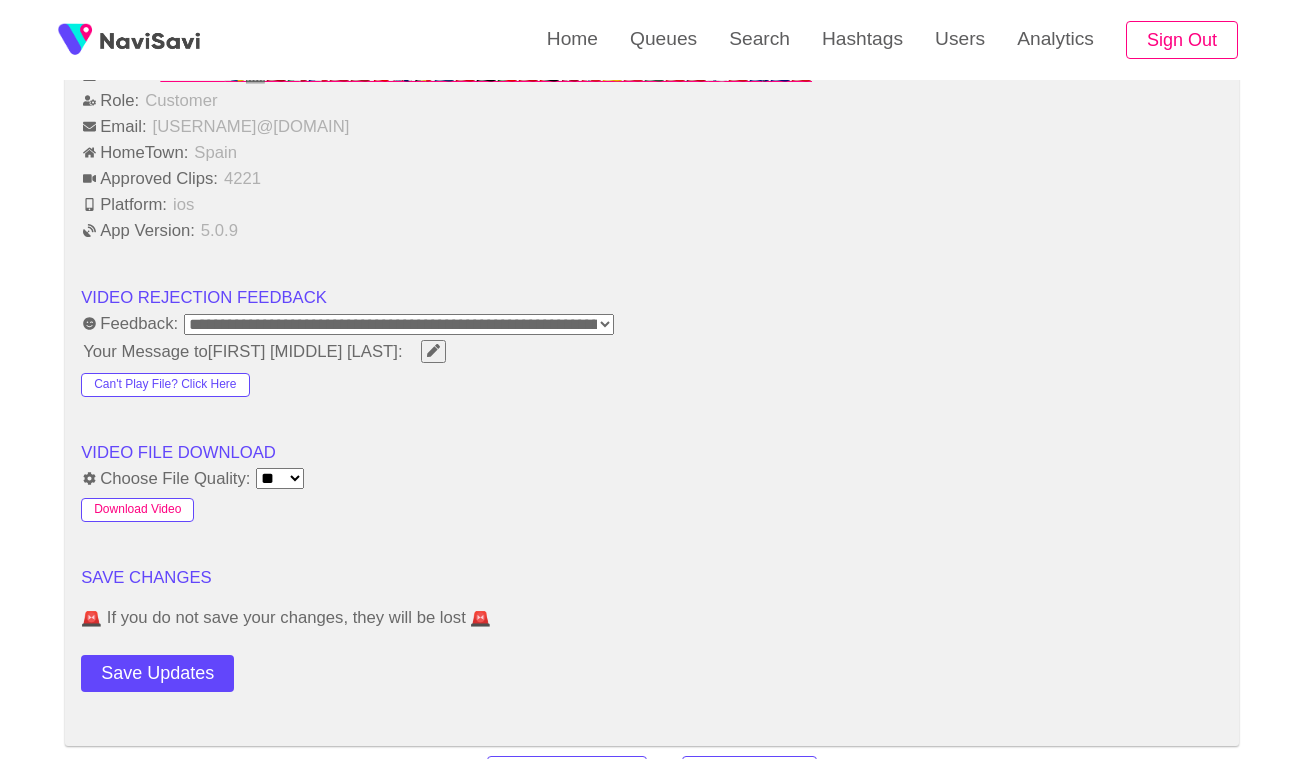 click on "Download Video" at bounding box center [137, 510] 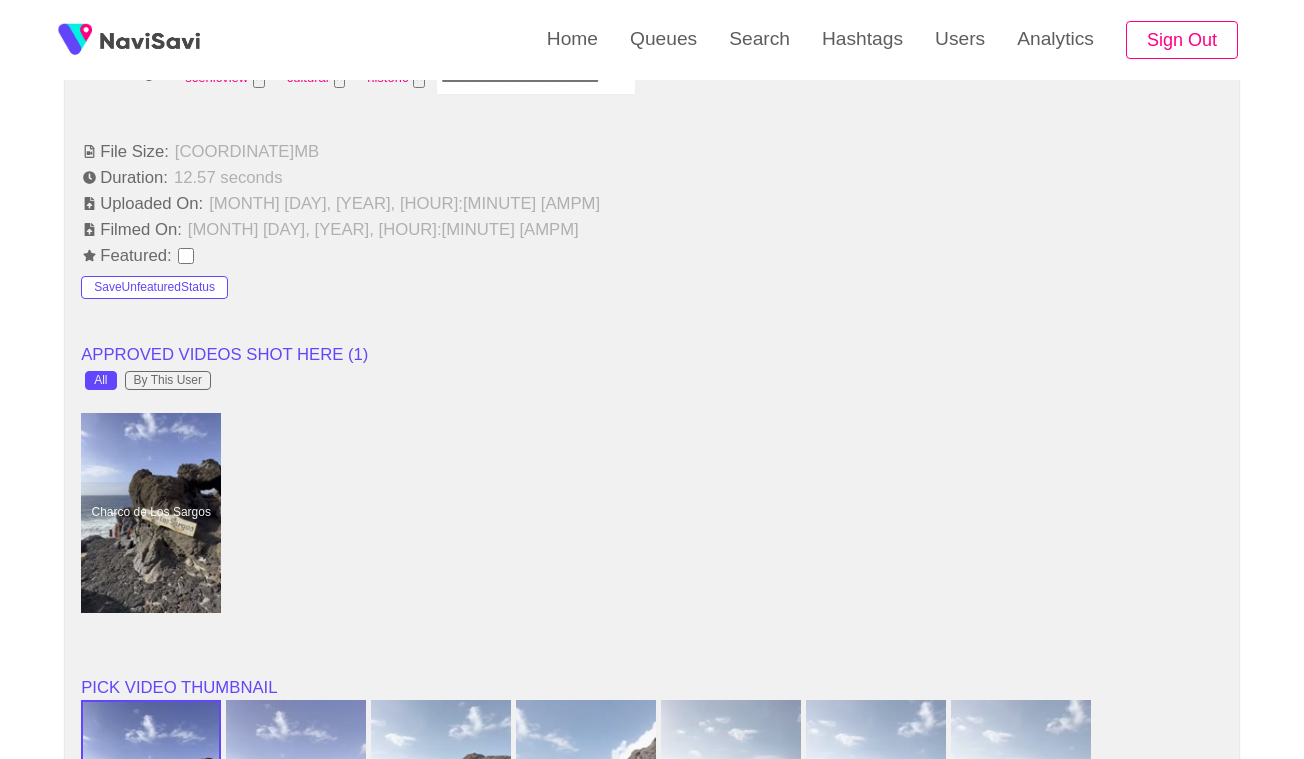 scroll, scrollTop: 1030, scrollLeft: 0, axis: vertical 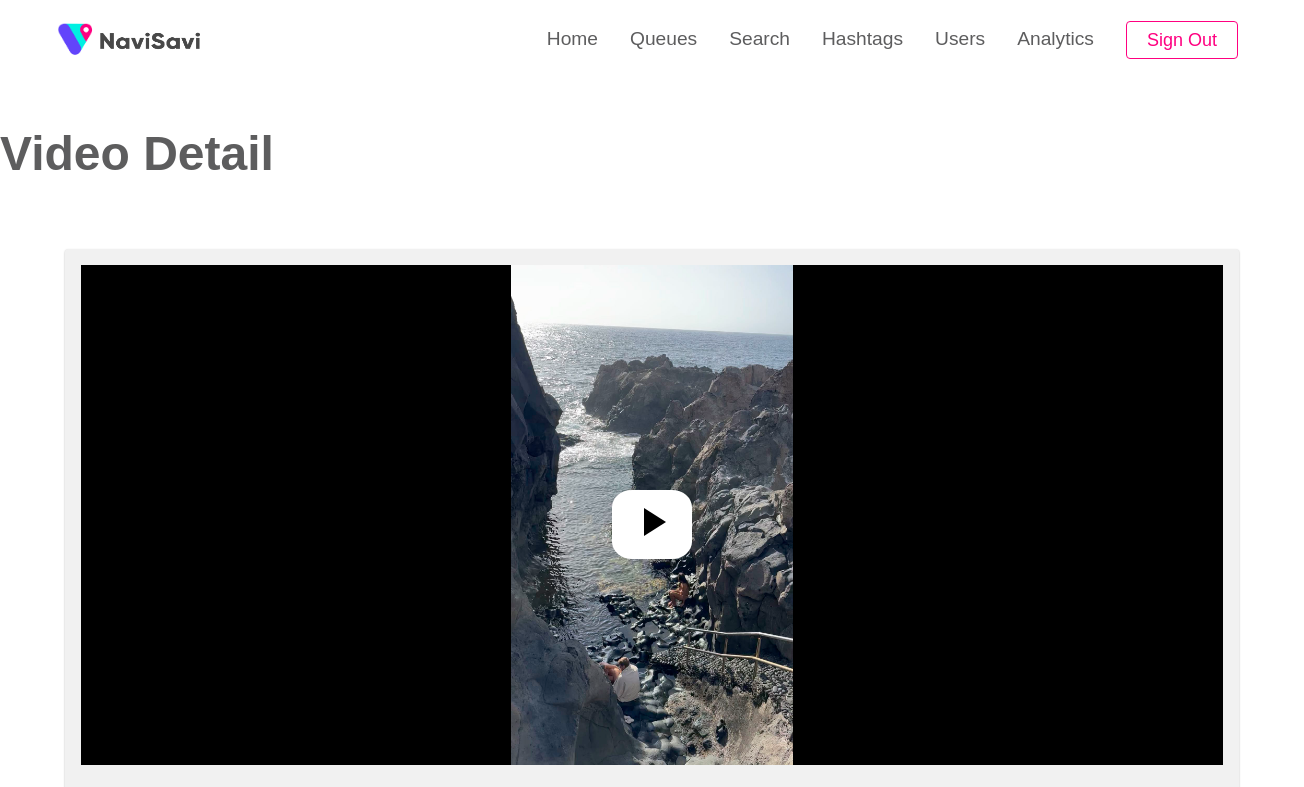 select on "**********" 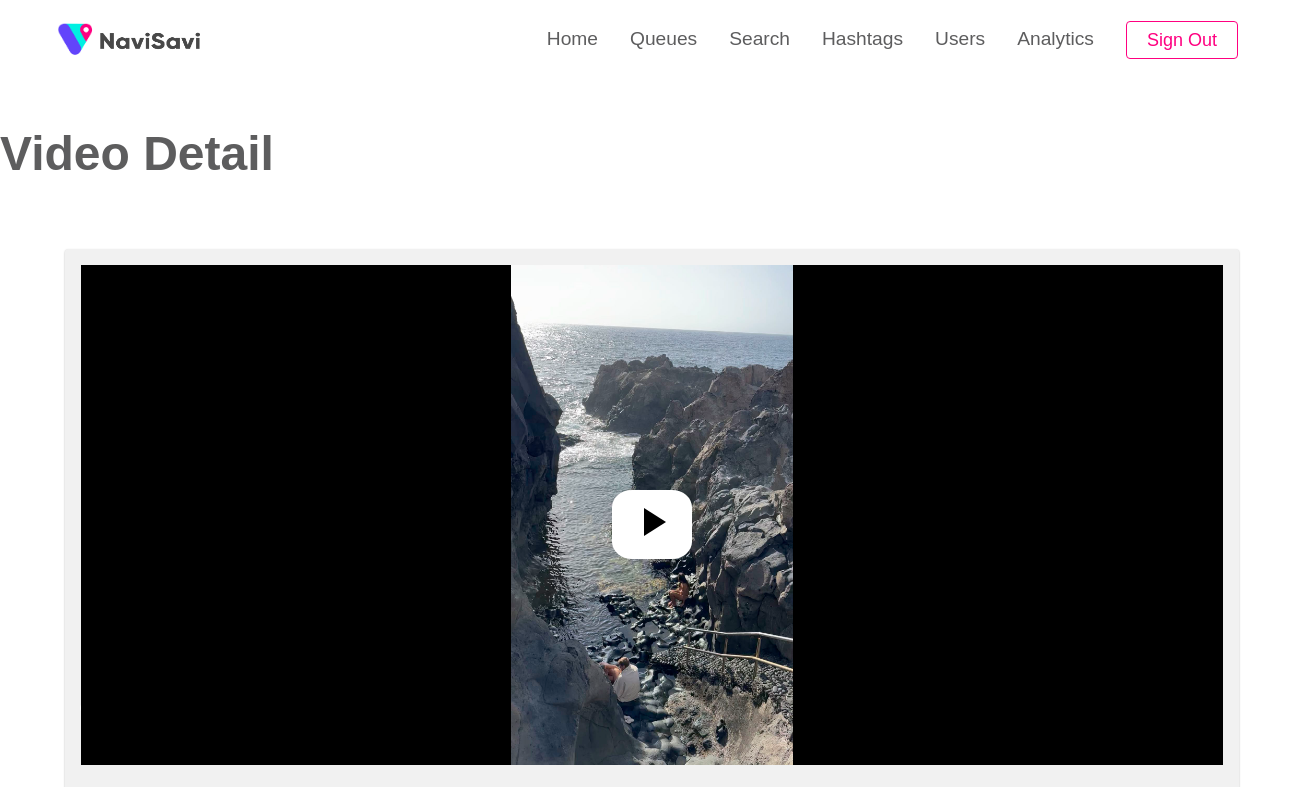 click at bounding box center (651, 515) 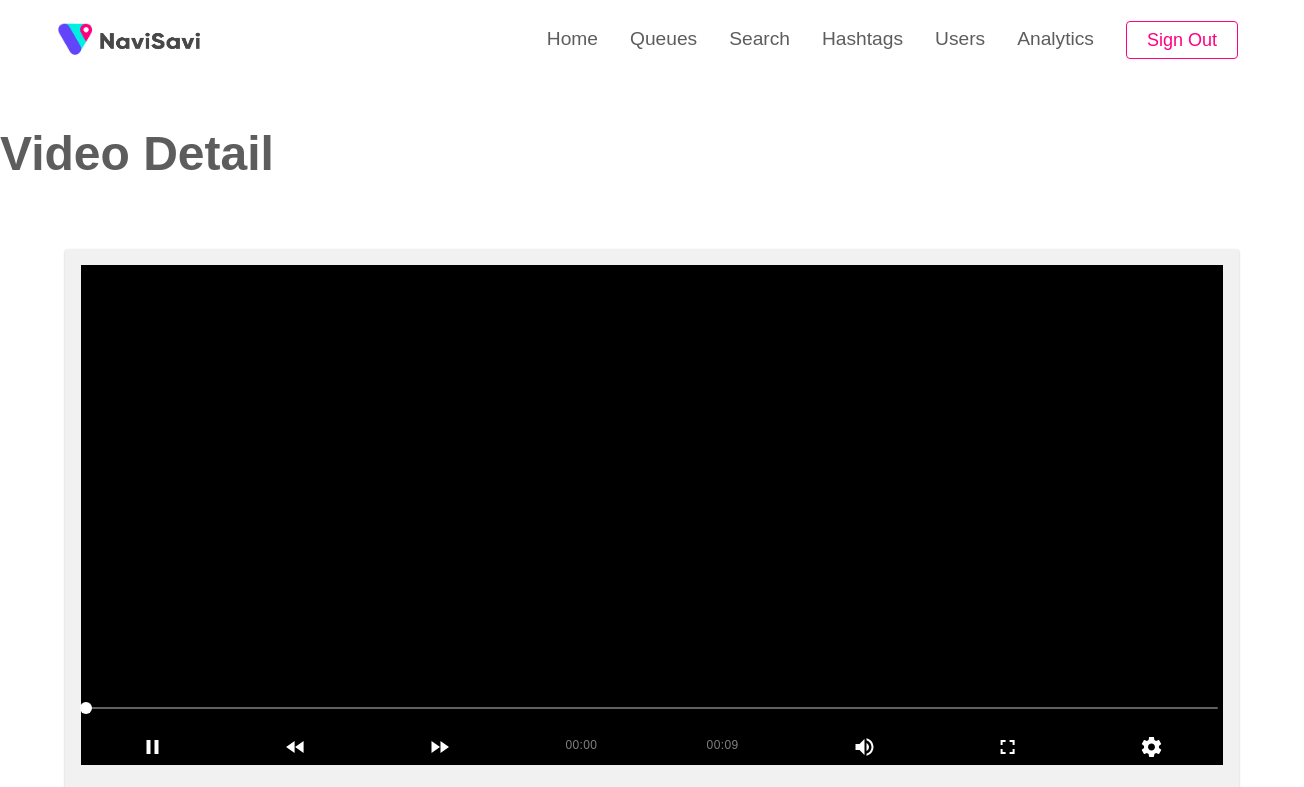 click at bounding box center (652, 515) 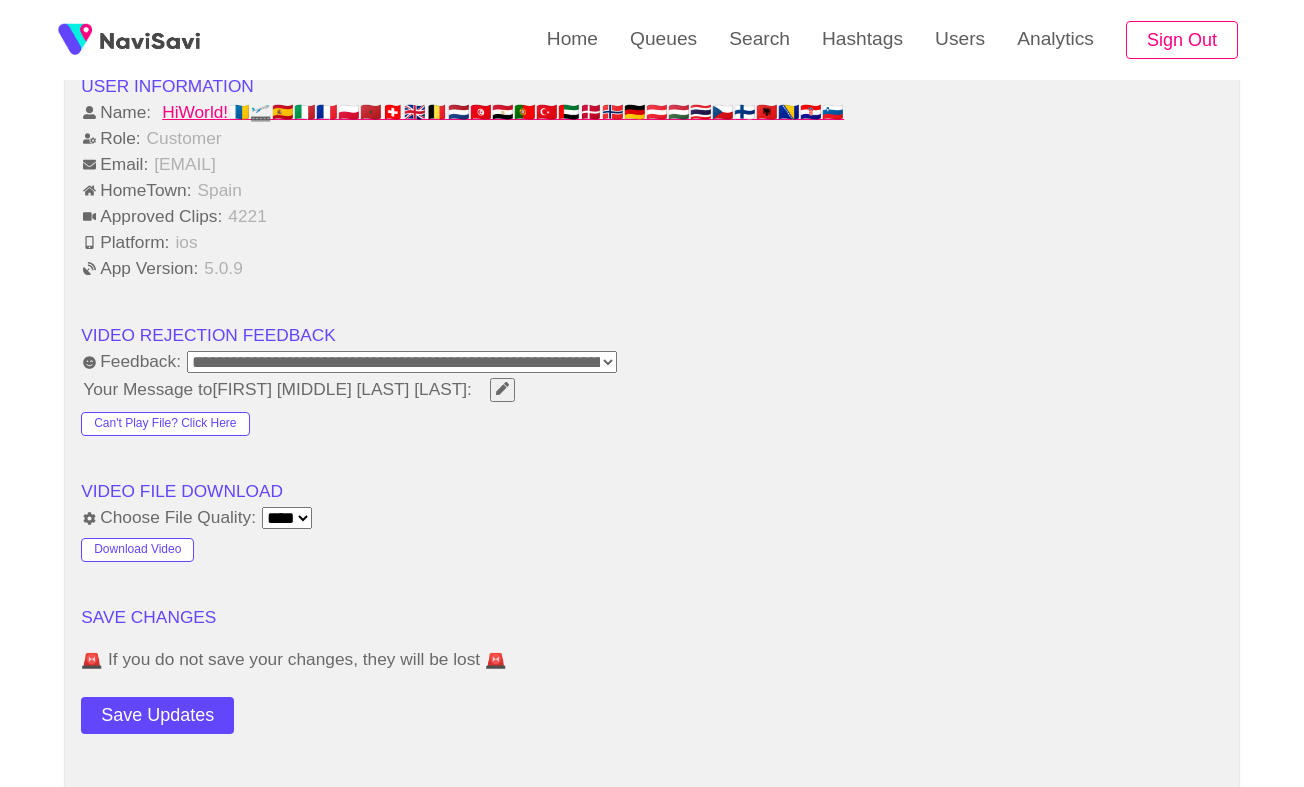 scroll, scrollTop: 2408, scrollLeft: 0, axis: vertical 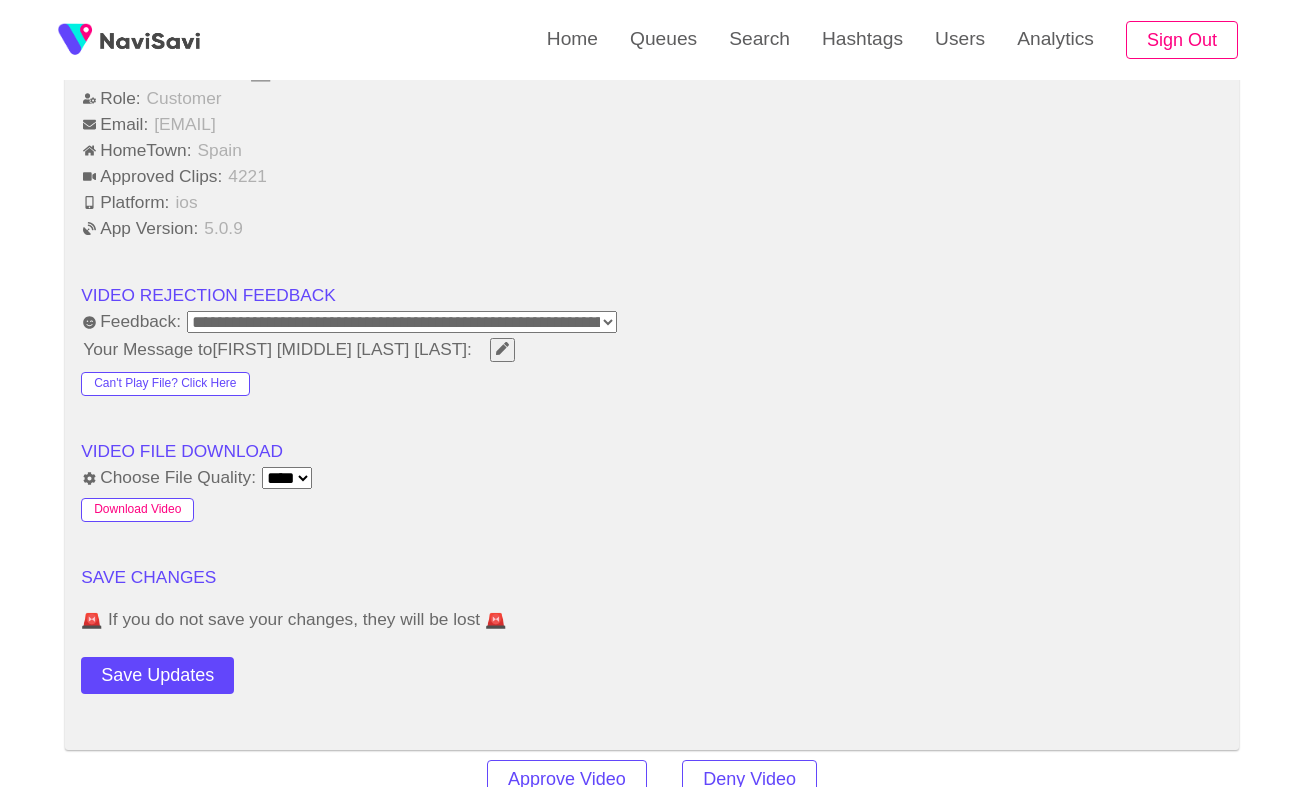 click on "Download Video" at bounding box center (137, 510) 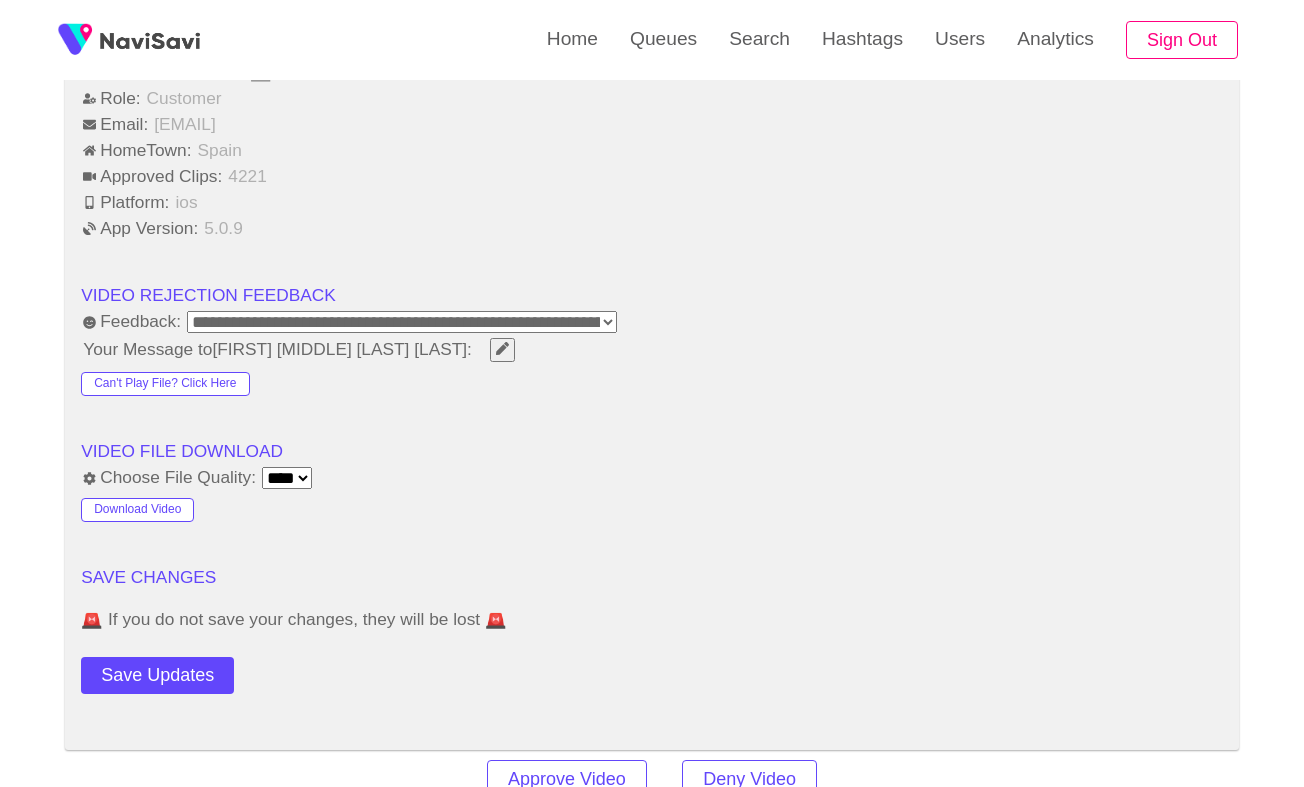 click on "HomeTown: [COUNTRY]" at bounding box center [652, 150] 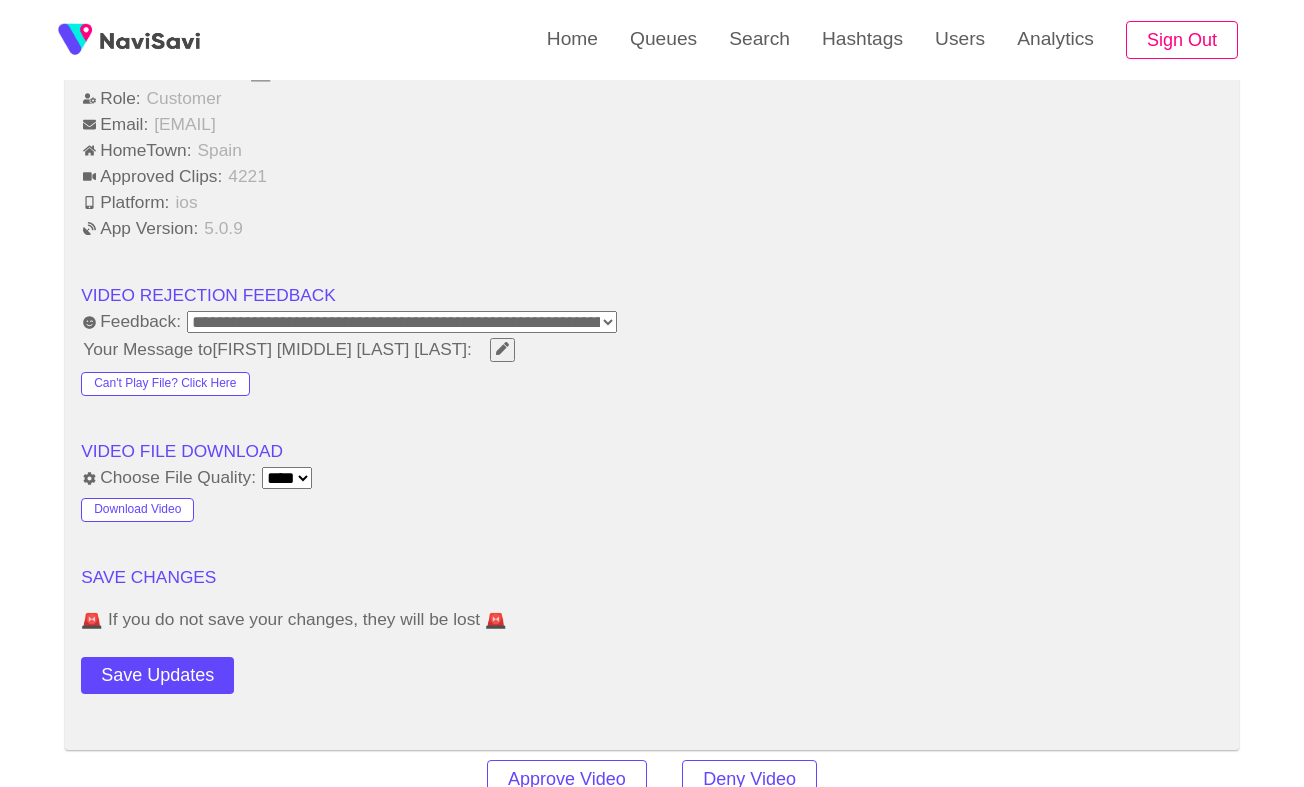 click on "App Version:     5.0.9" at bounding box center (652, 228) 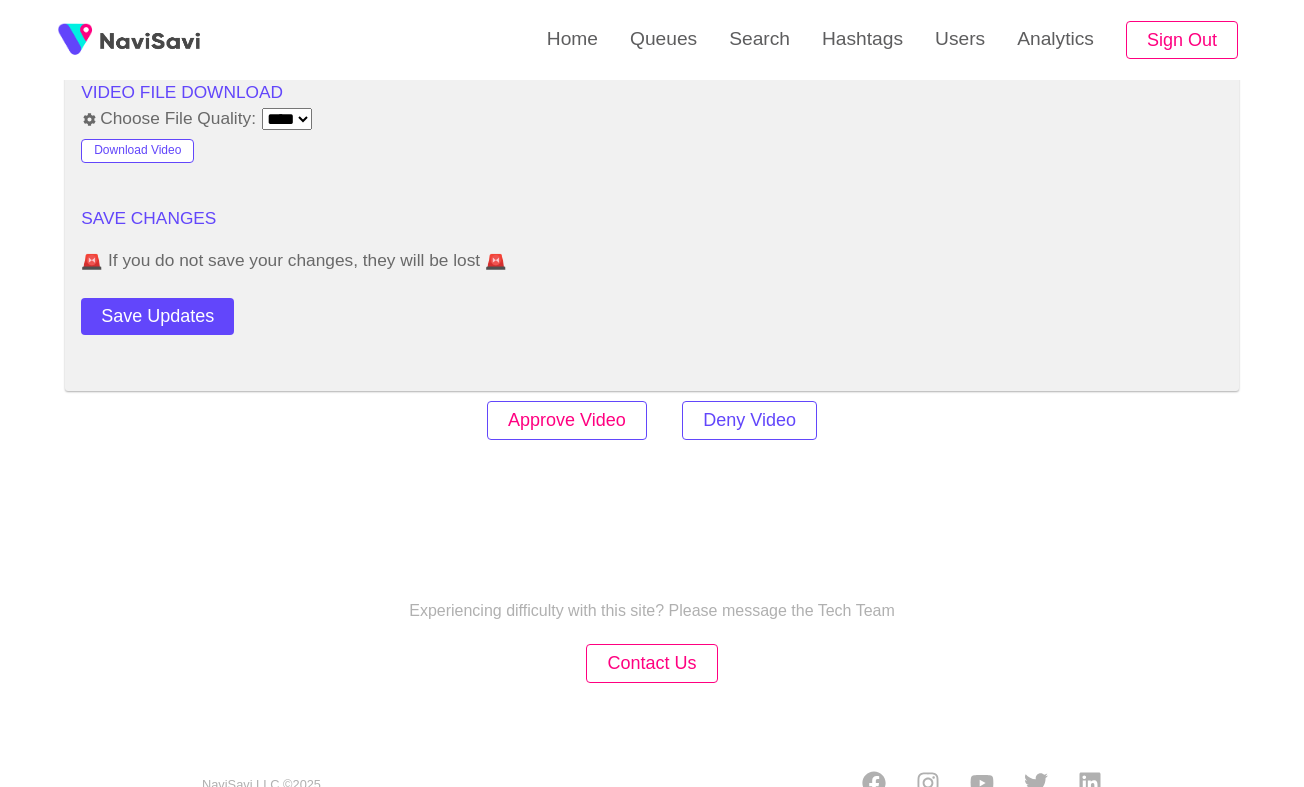 scroll, scrollTop: 2766, scrollLeft: 0, axis: vertical 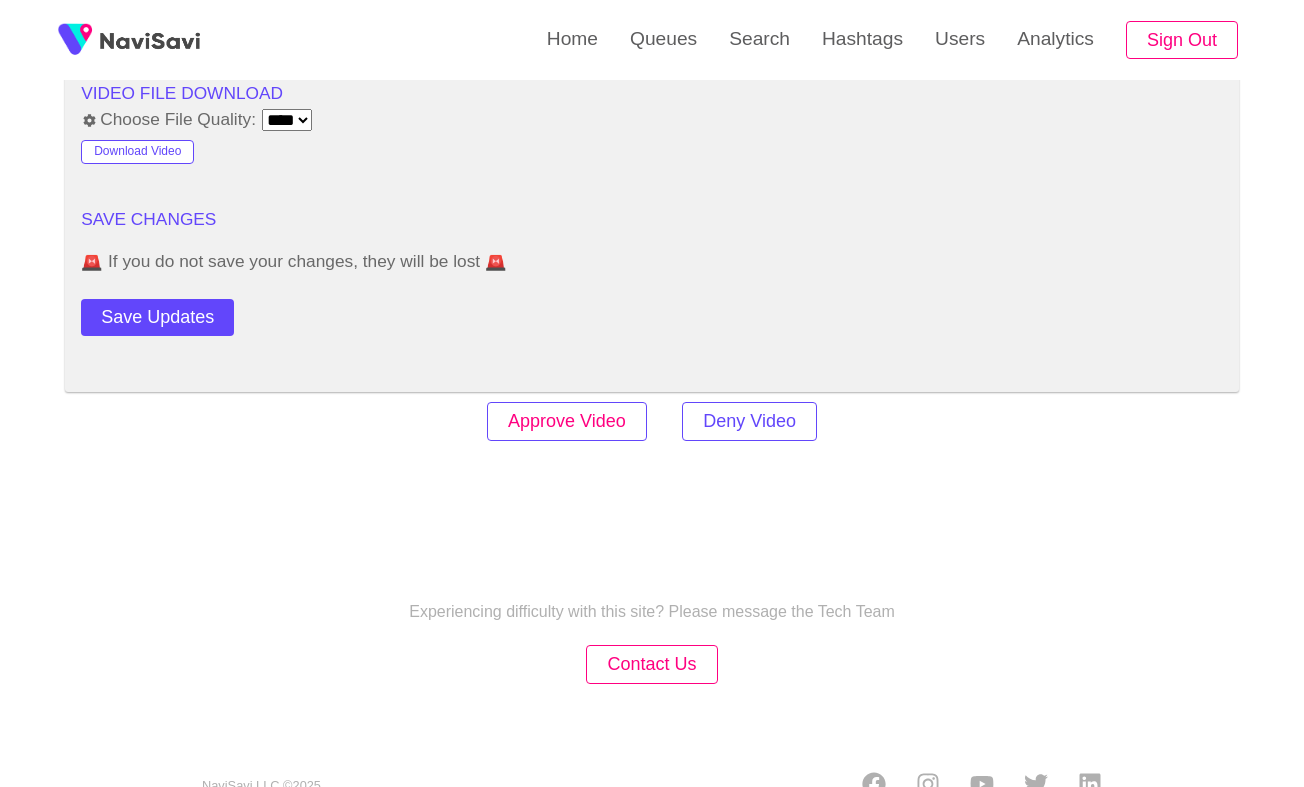click on "Approve Video" at bounding box center [567, 421] 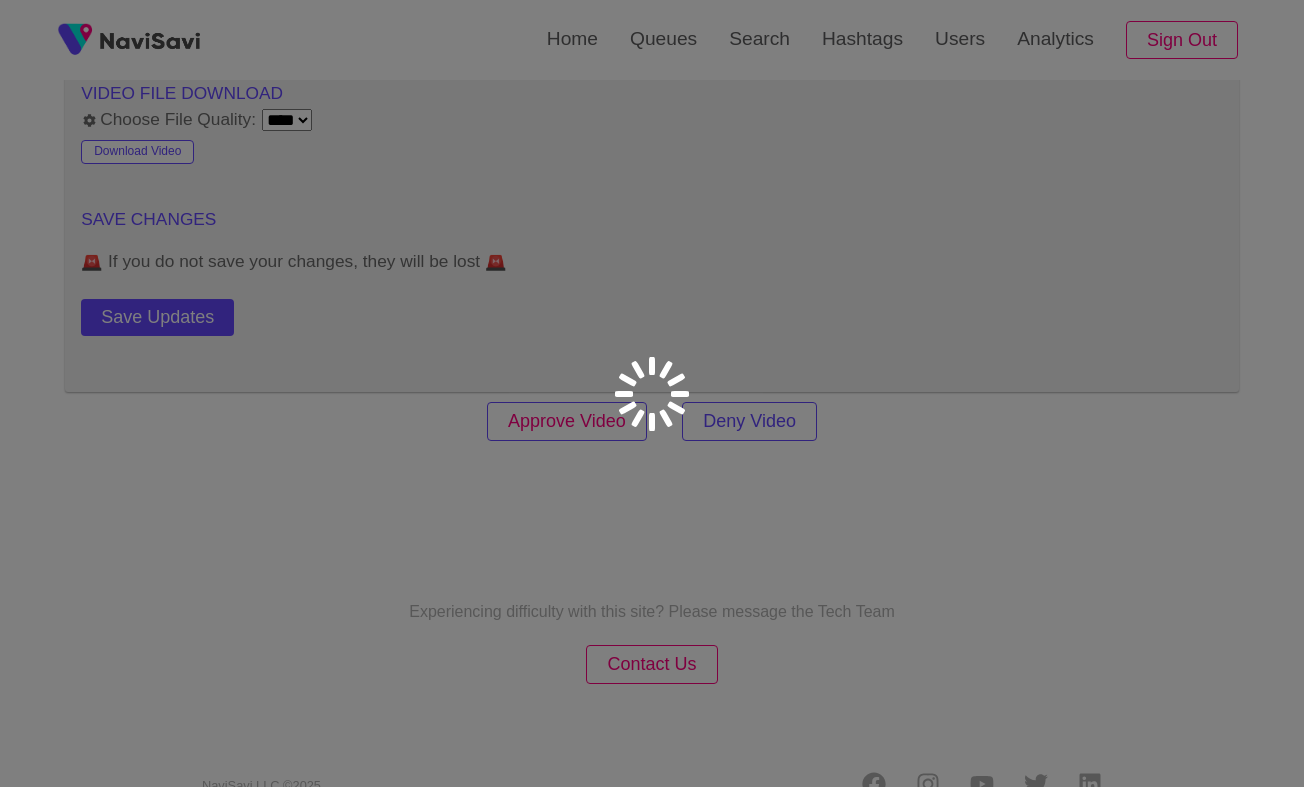 scroll, scrollTop: 0, scrollLeft: 0, axis: both 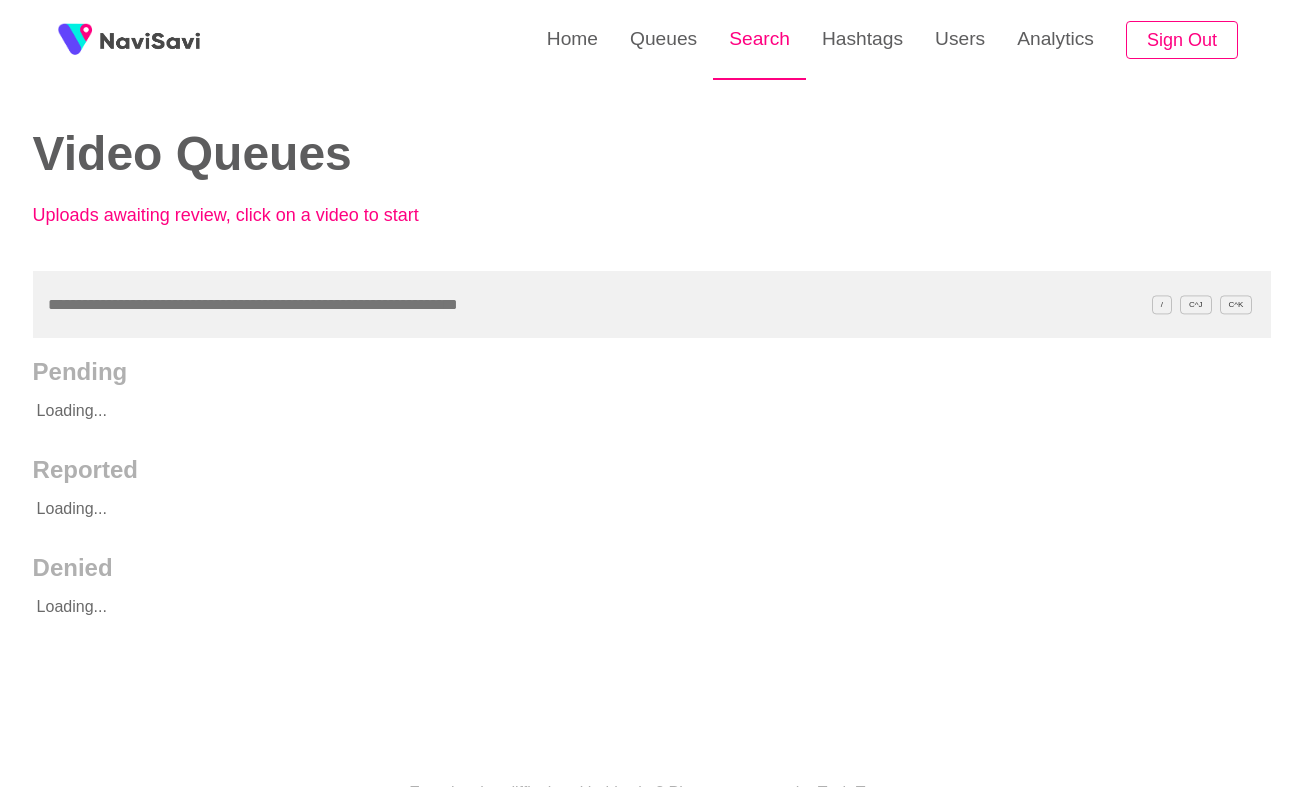 click on "Search" at bounding box center [759, 39] 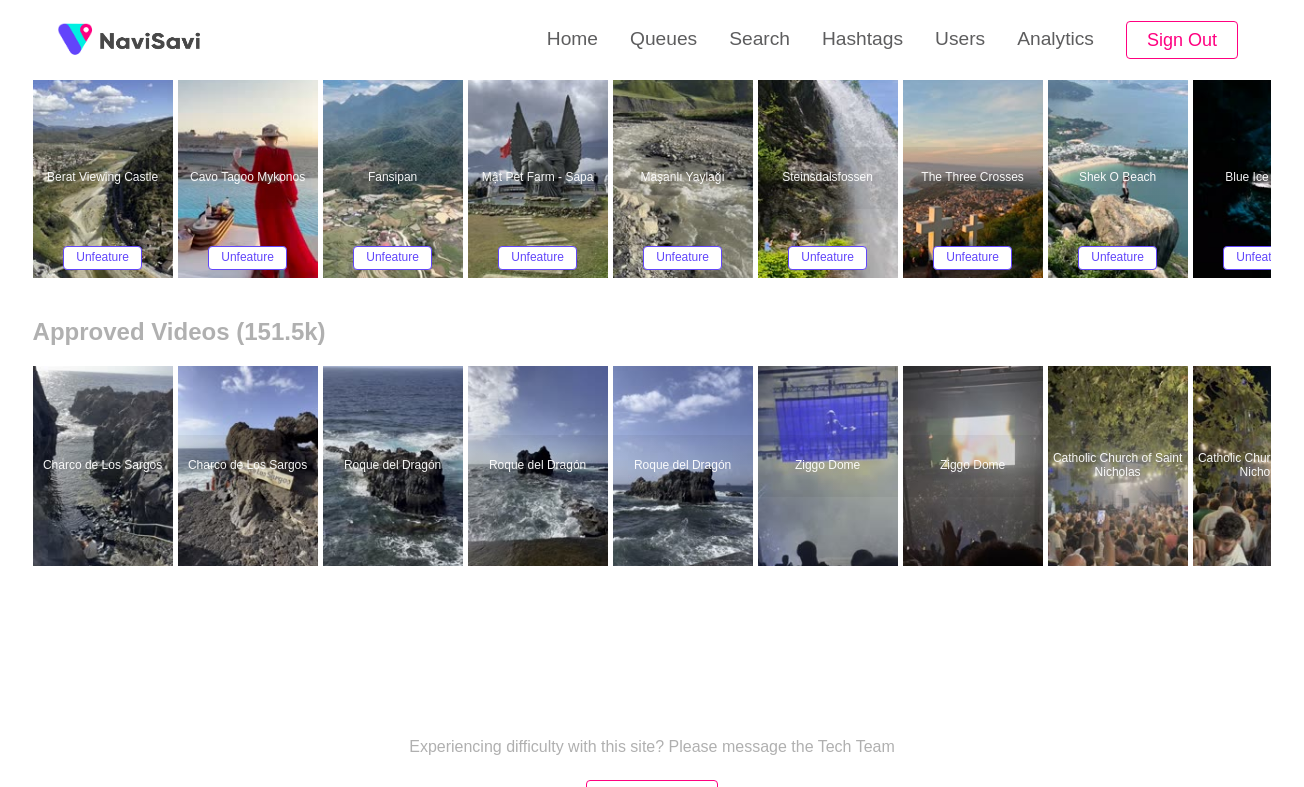 scroll, scrollTop: 481, scrollLeft: 0, axis: vertical 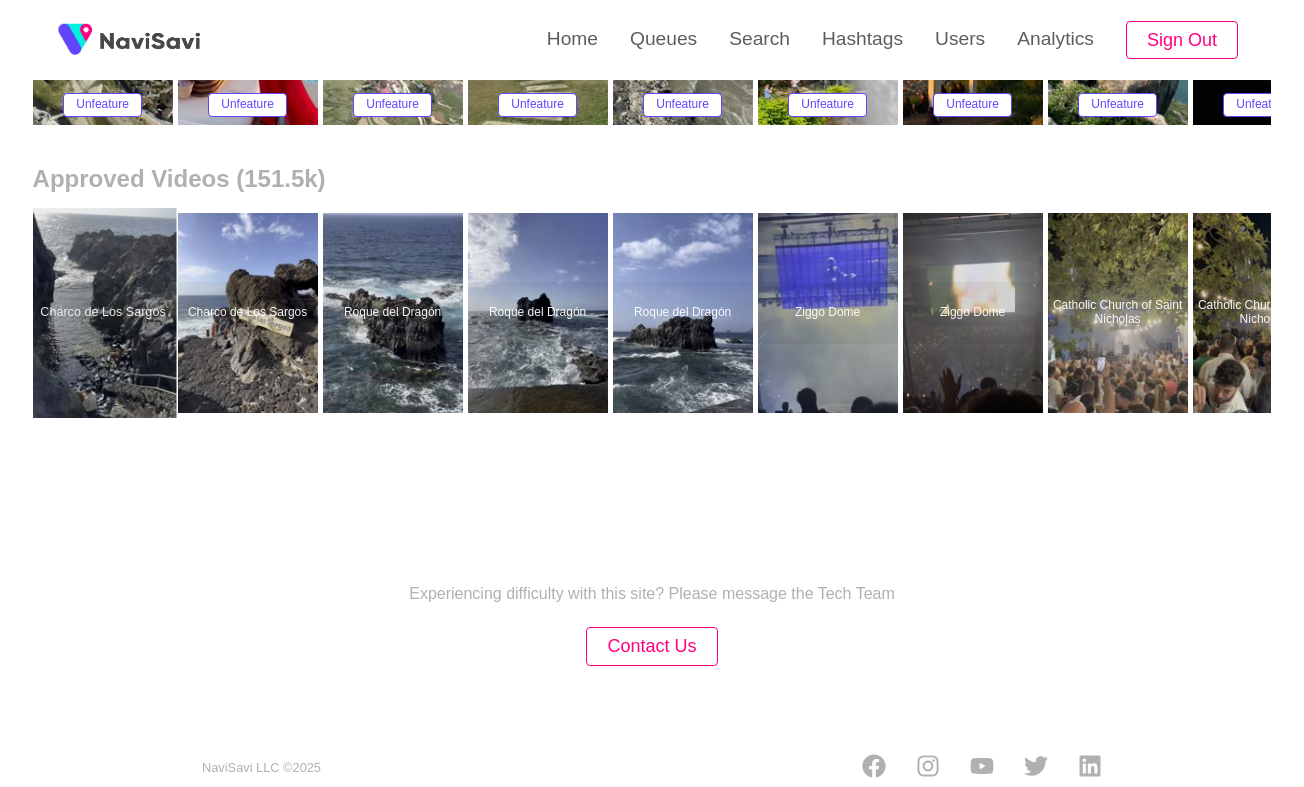 click at bounding box center (102, 313) 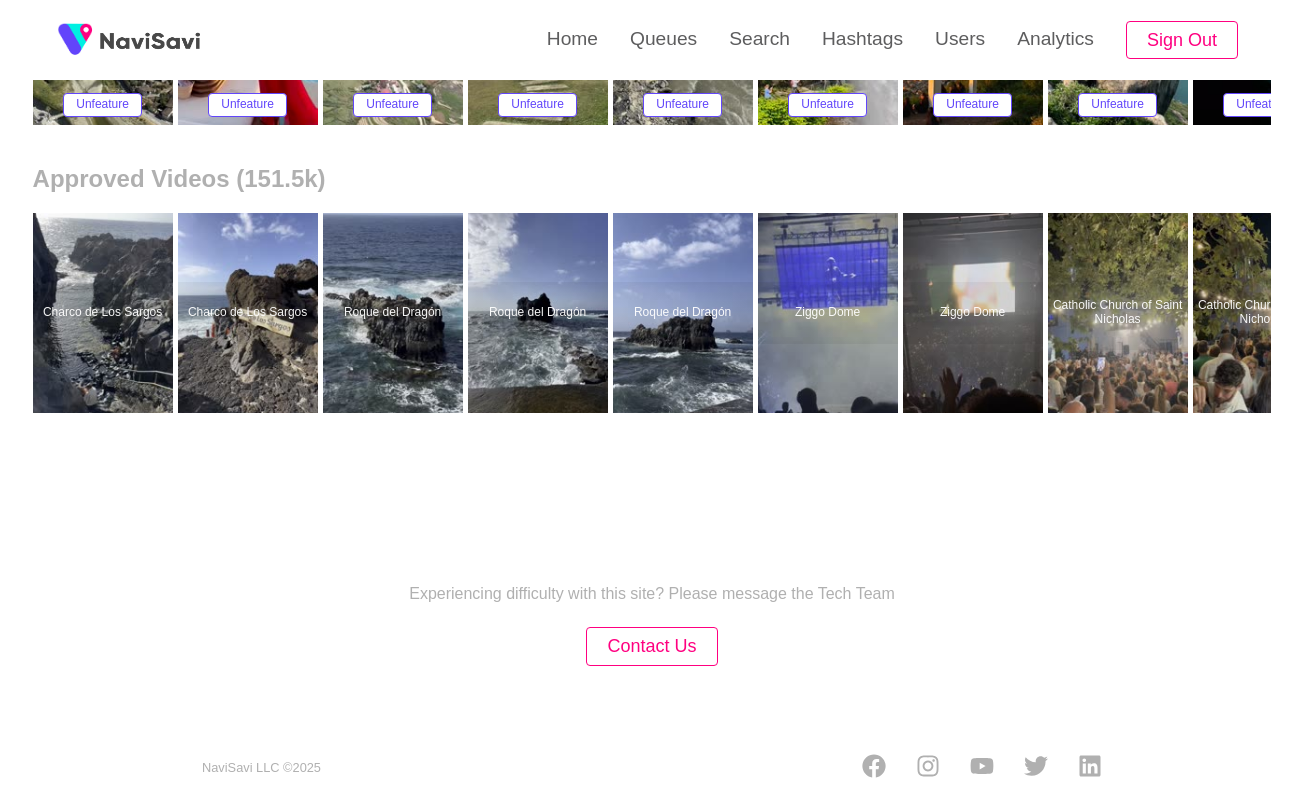 scroll, scrollTop: 0, scrollLeft: 0, axis: both 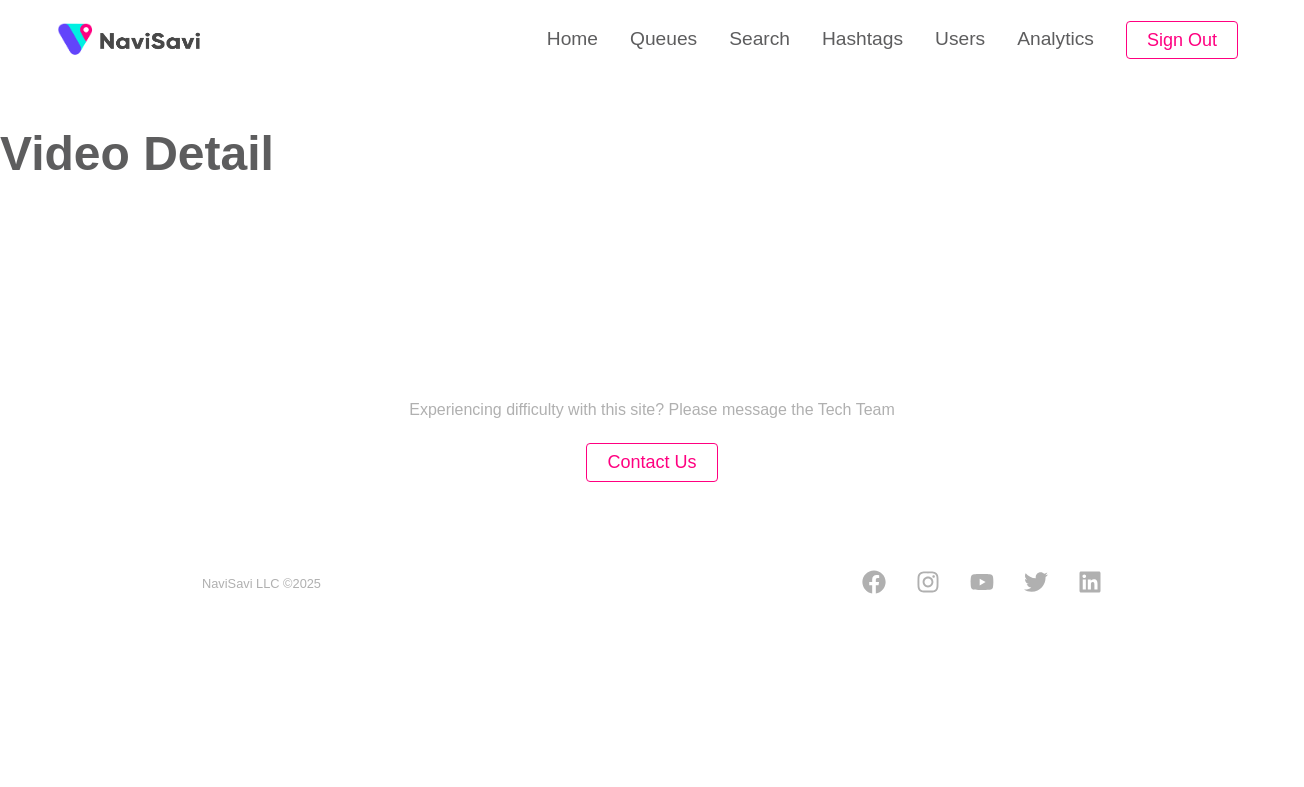 select on "**********" 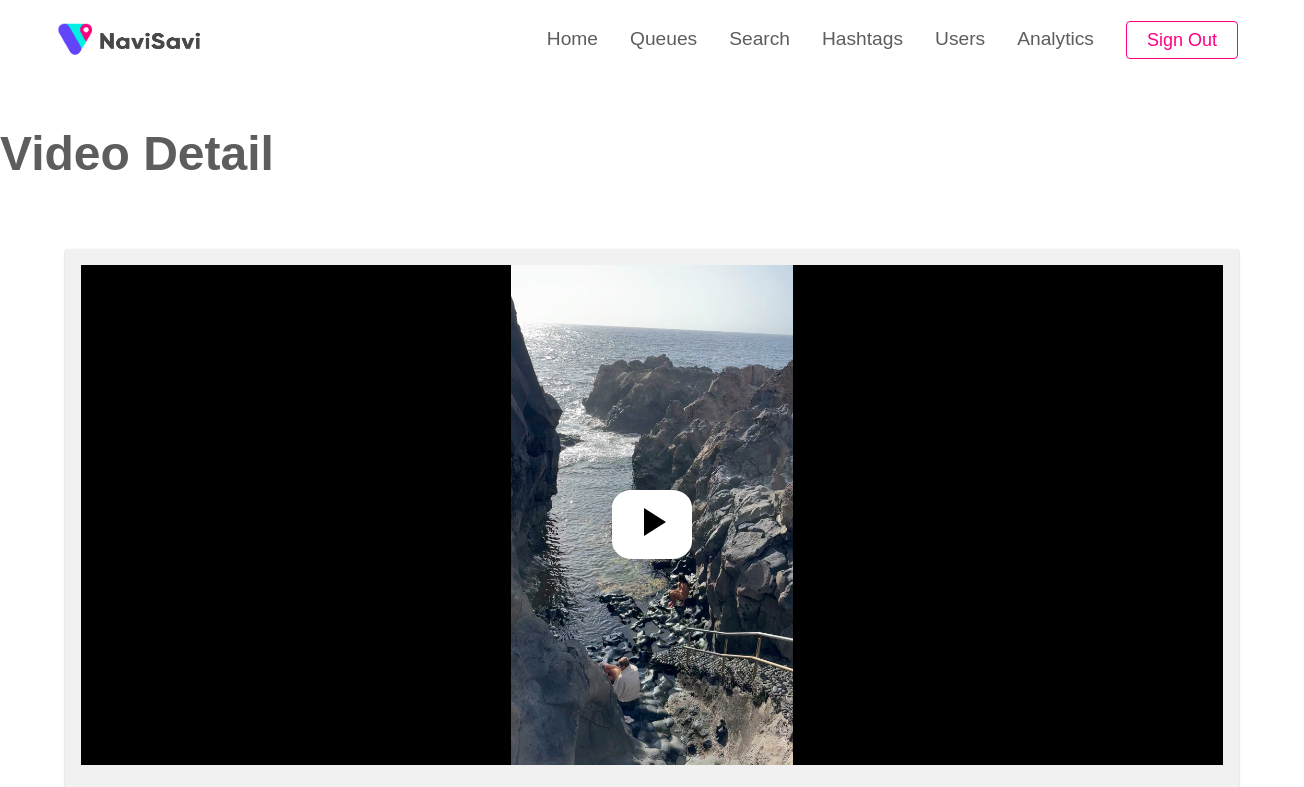 click at bounding box center [651, 515] 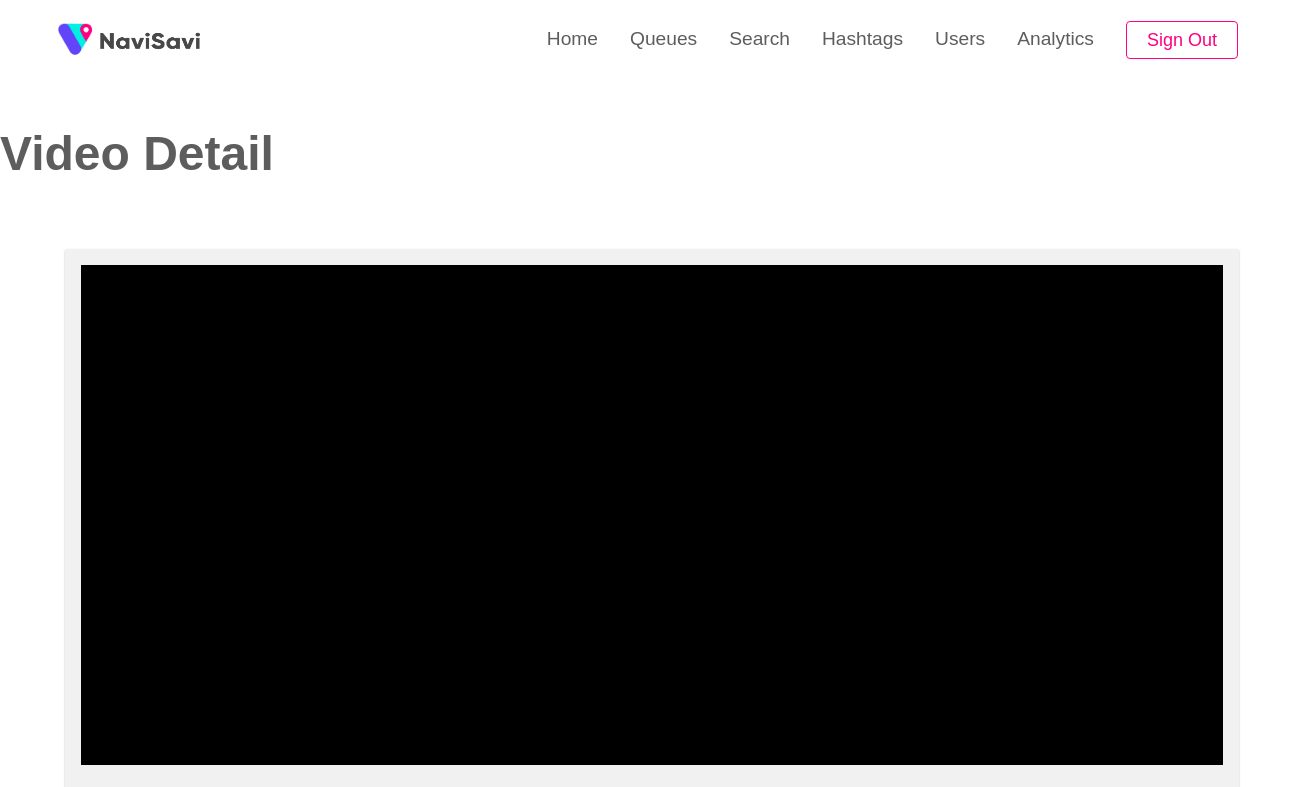 click at bounding box center [652, 515] 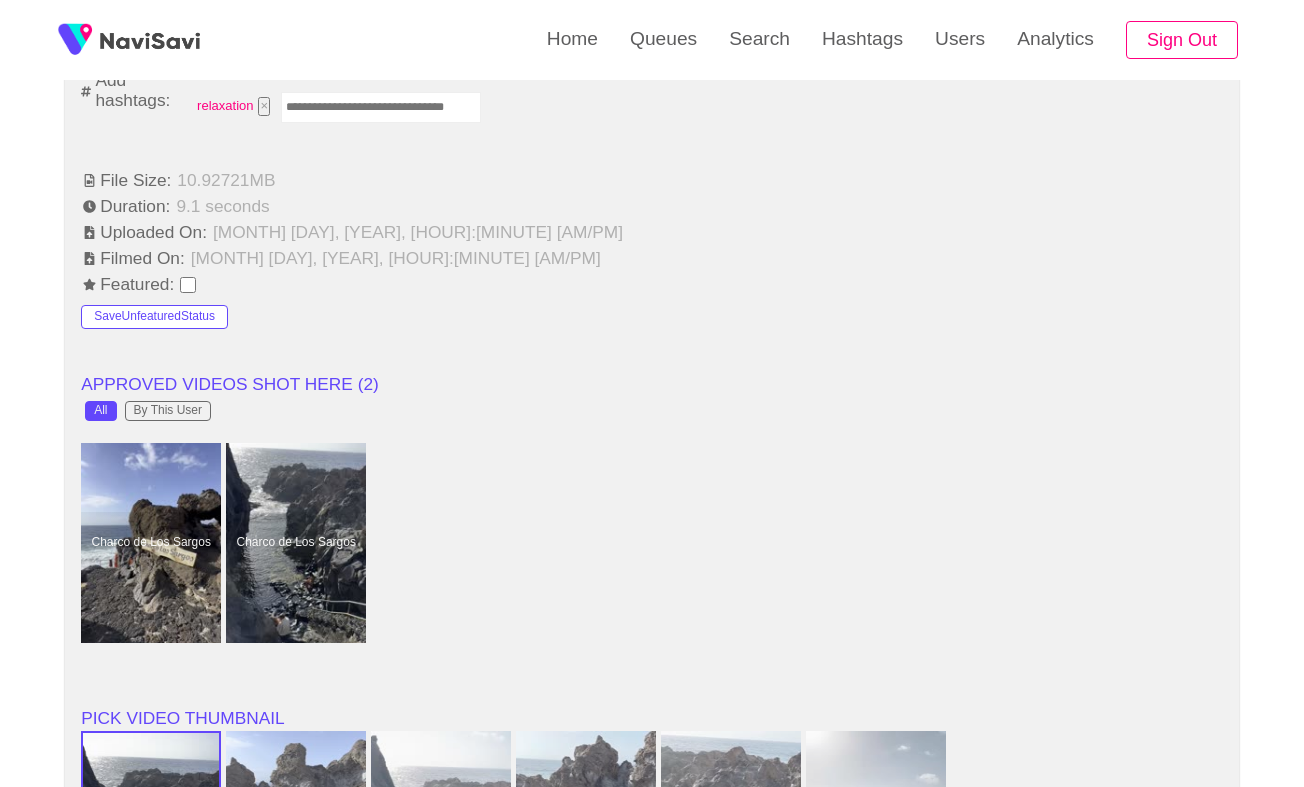 scroll, scrollTop: 1181, scrollLeft: 0, axis: vertical 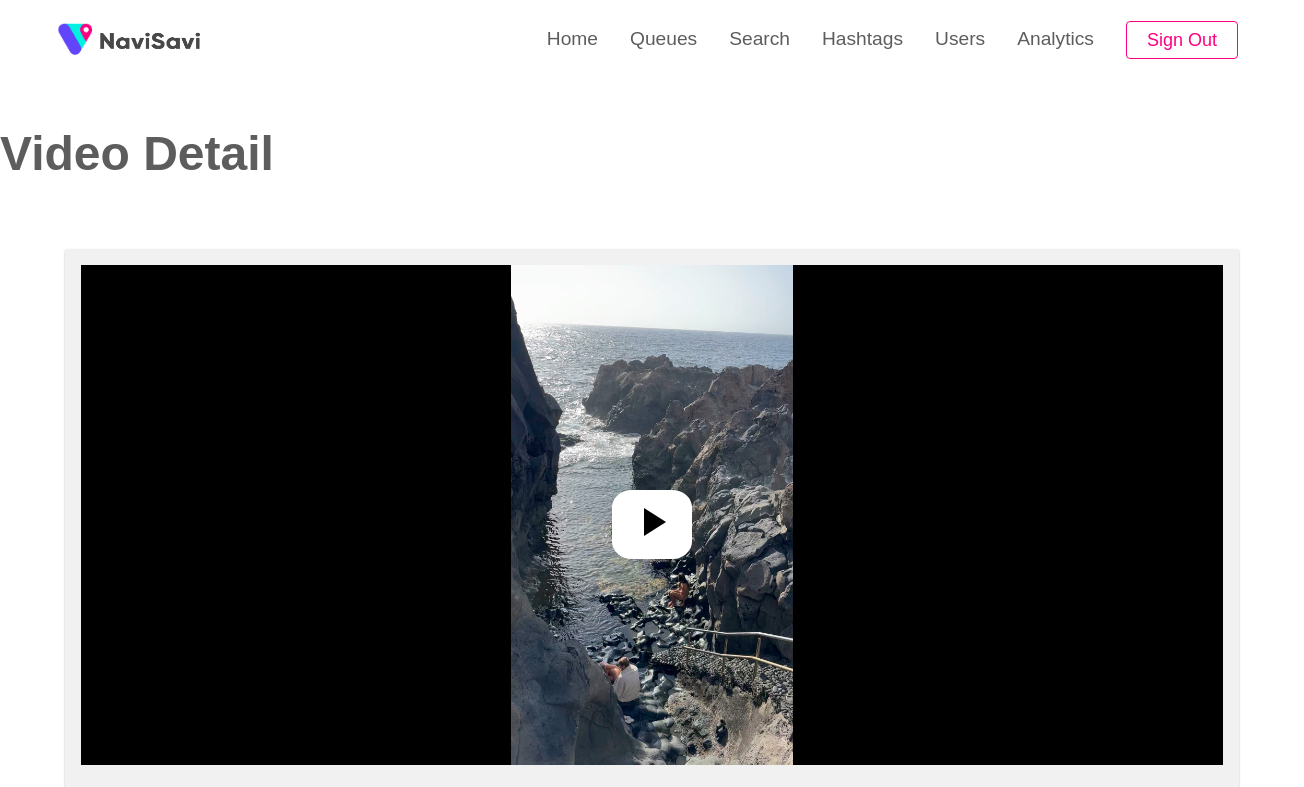select on "**********" 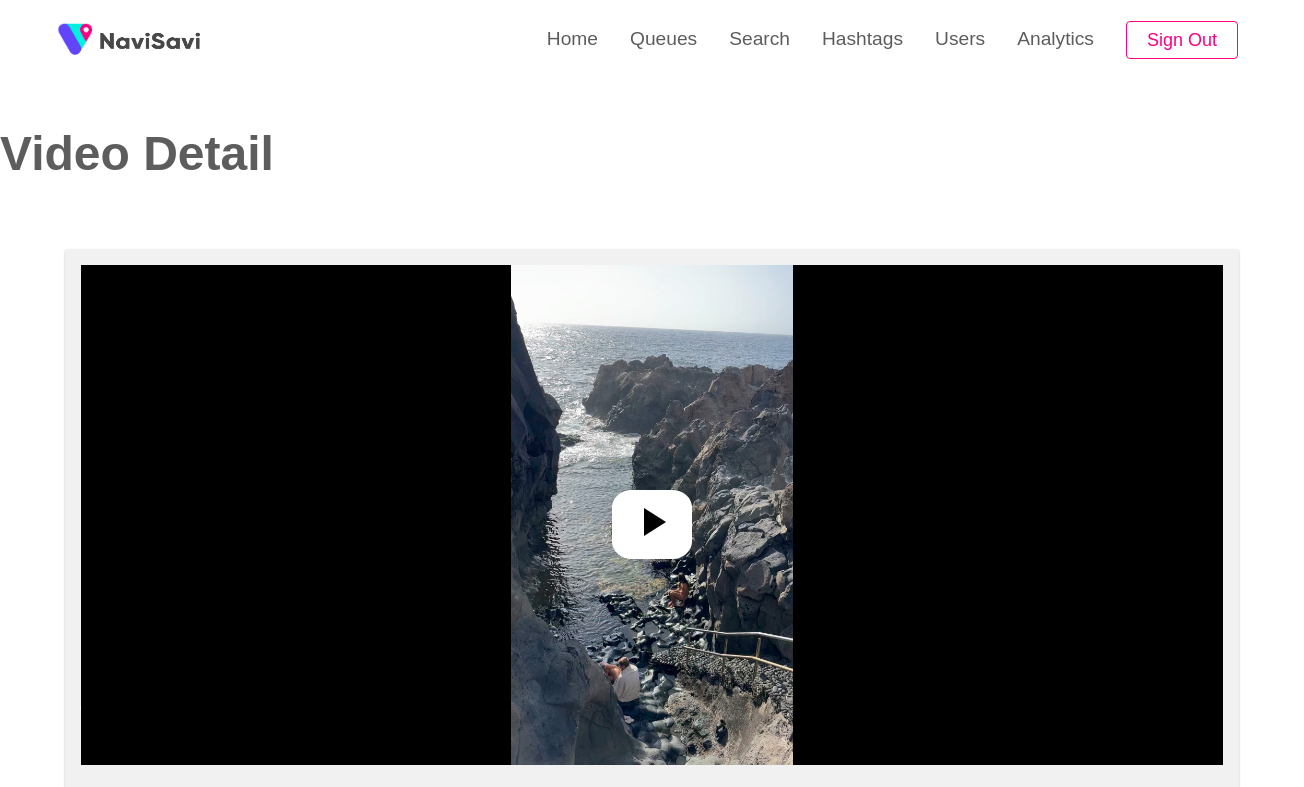 click at bounding box center (651, 515) 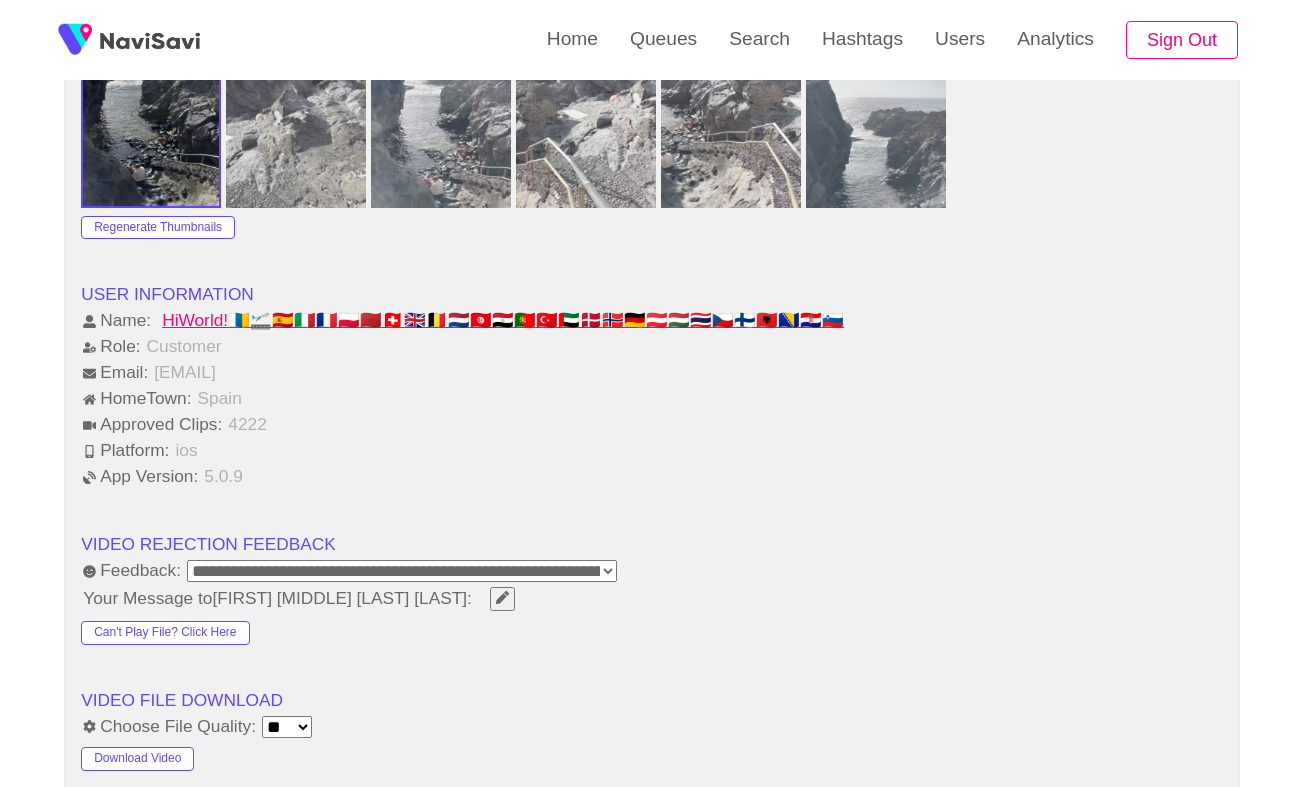 scroll, scrollTop: 2198, scrollLeft: 0, axis: vertical 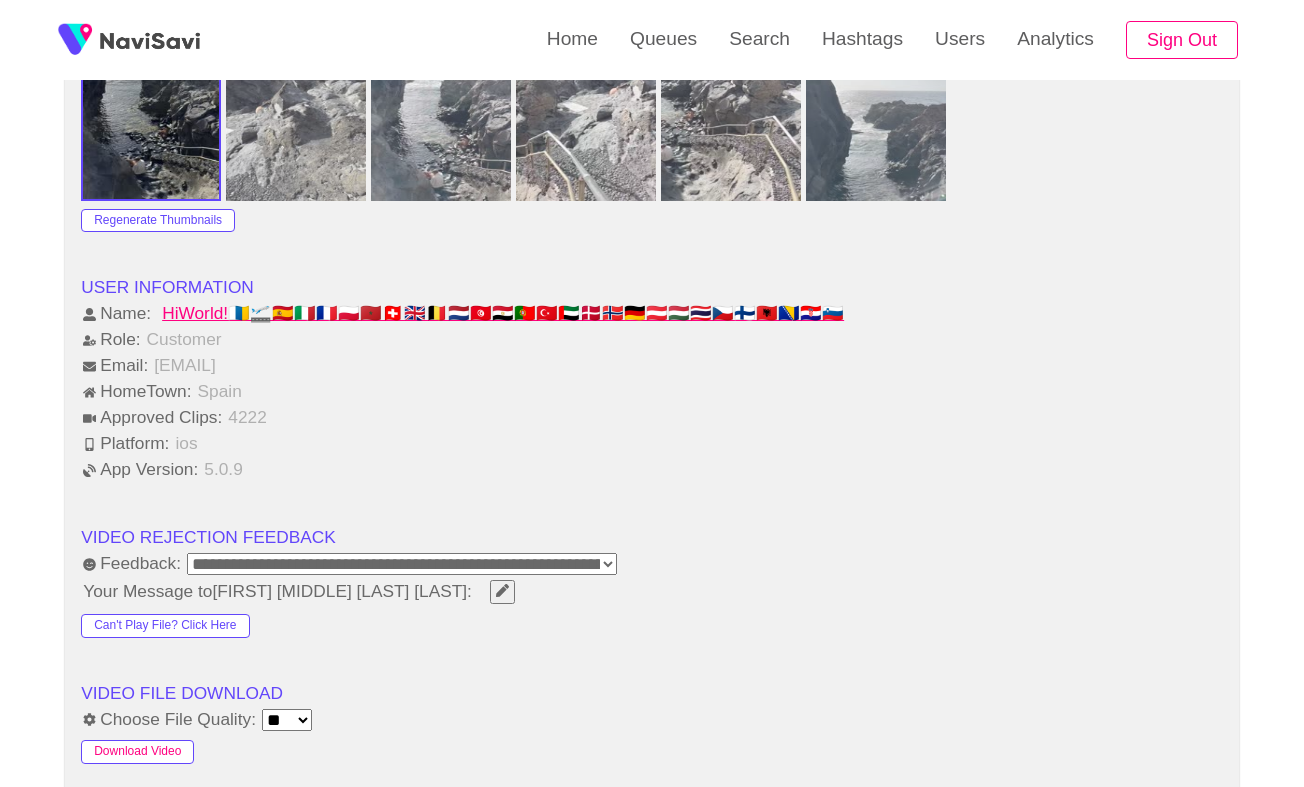 click on "Download Video" at bounding box center (137, 752) 